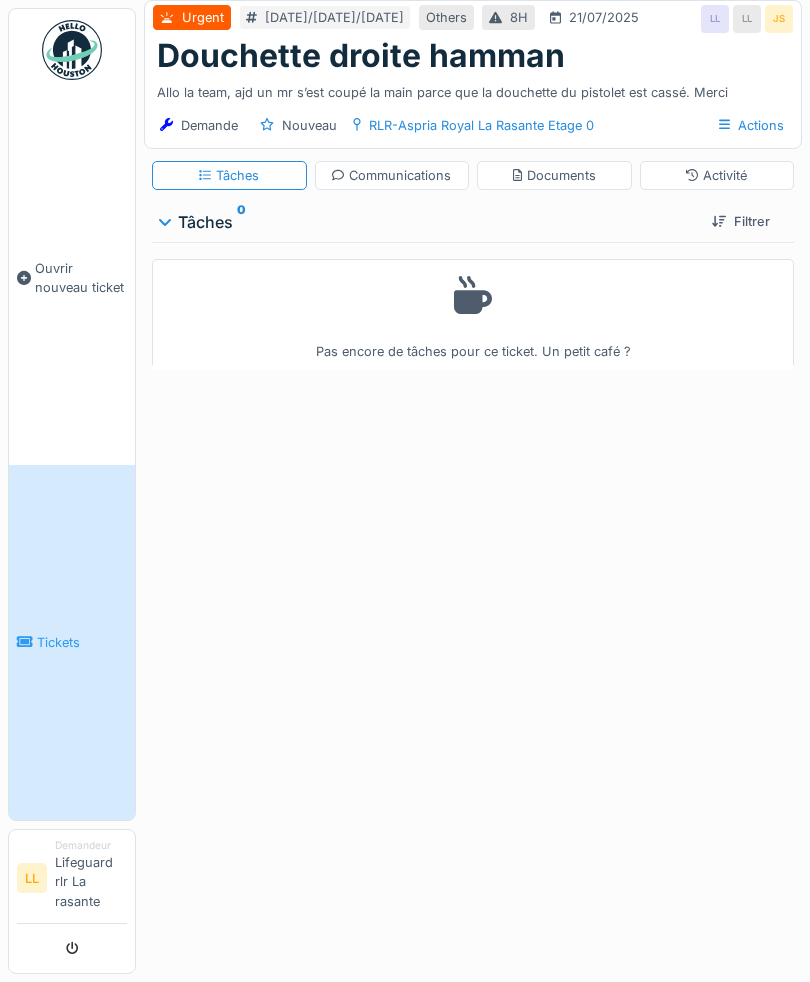 scroll, scrollTop: 0, scrollLeft: 0, axis: both 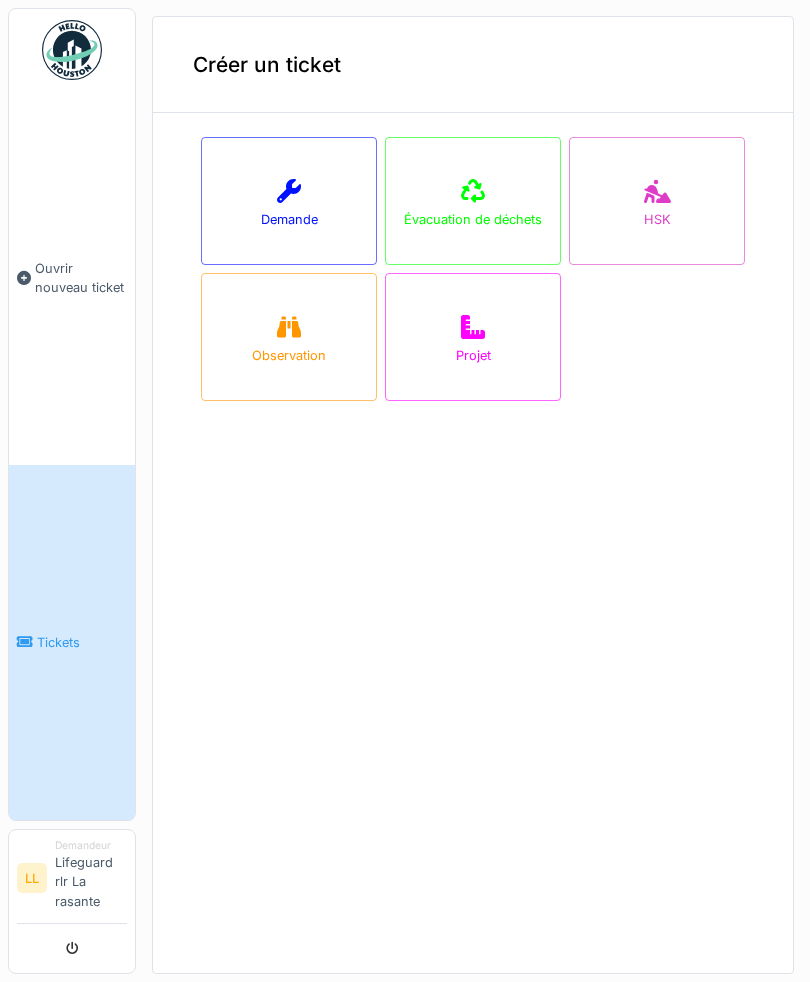 click on "Demande" at bounding box center [289, 201] 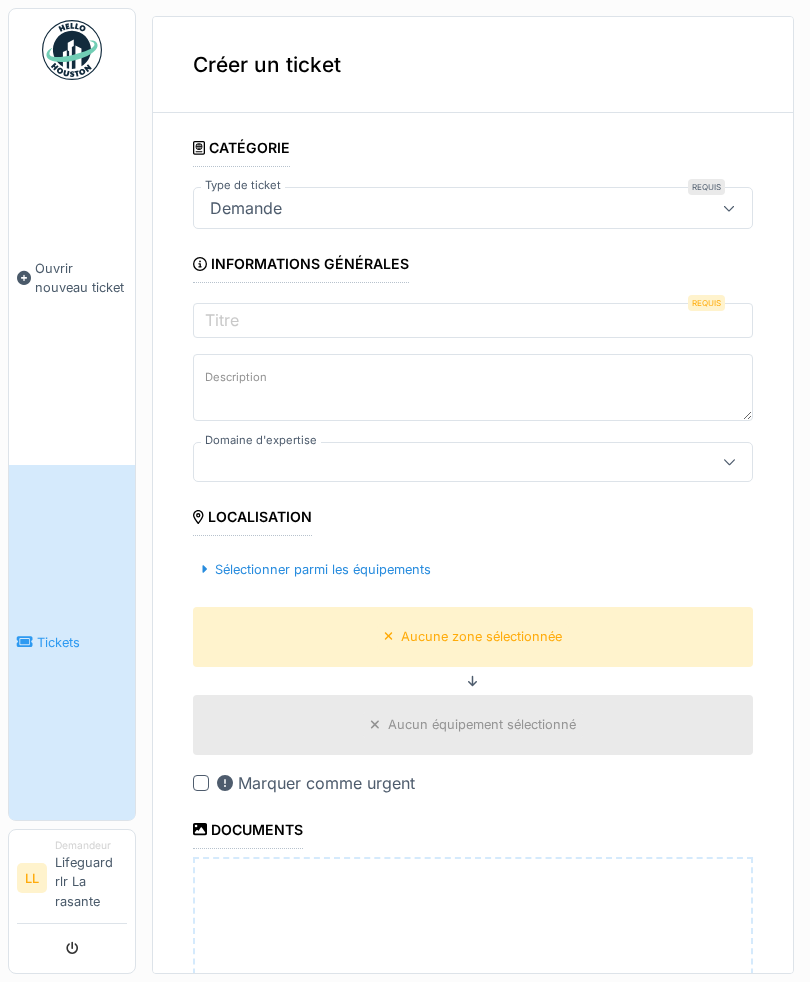 click on "Demande" at bounding box center [445, 208] 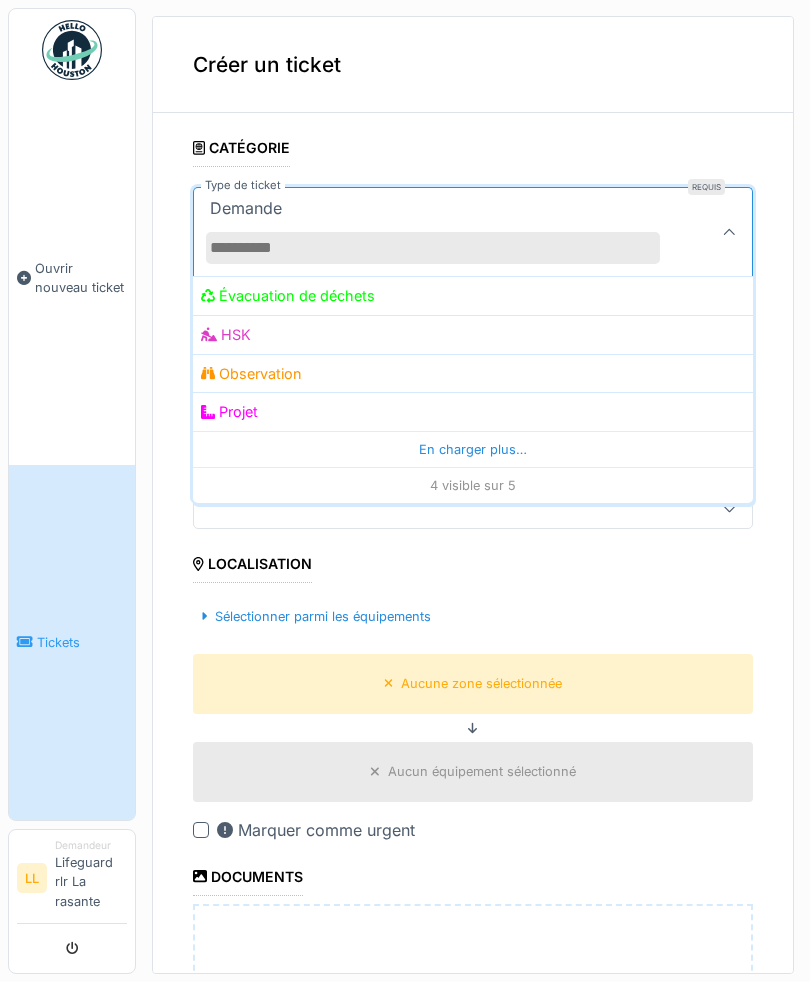 click on "Demande" at bounding box center [473, 231] 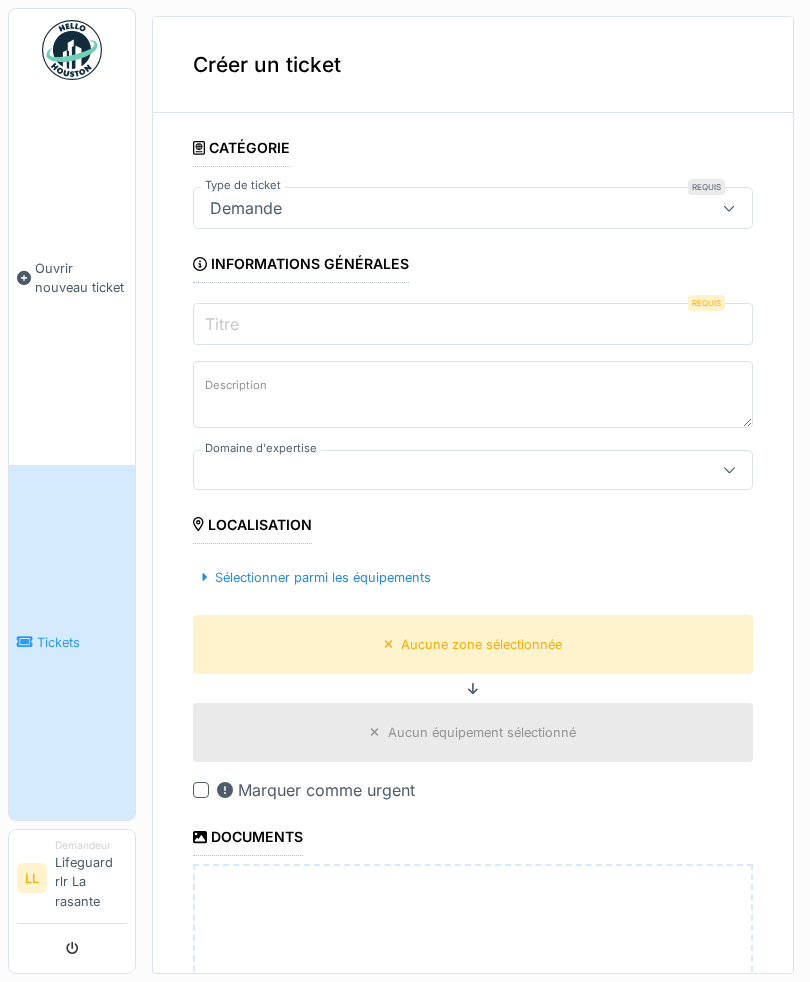 click on "Titre" at bounding box center (473, 324) 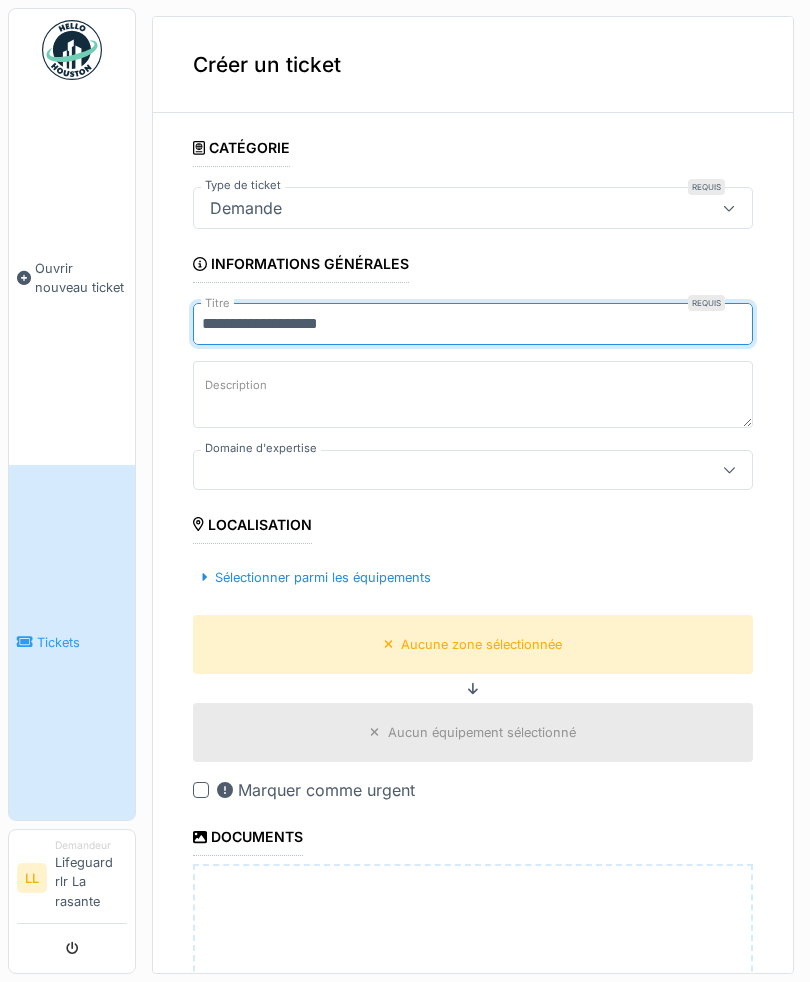 type on "**********" 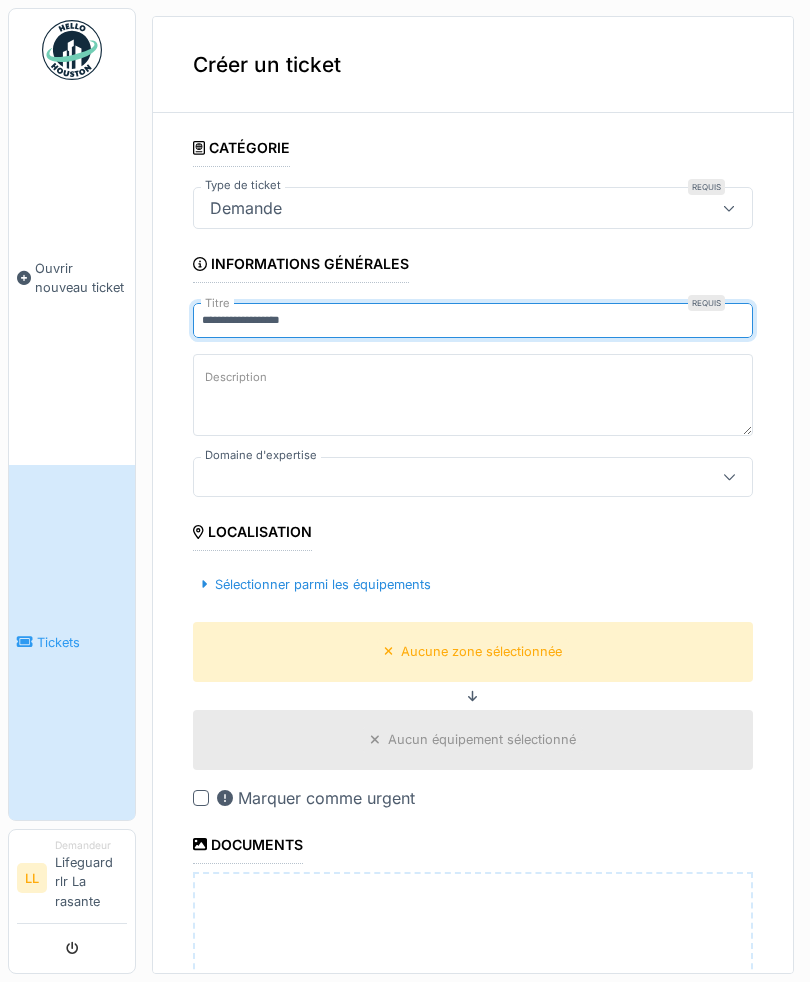 click on "Description" at bounding box center (473, 397) 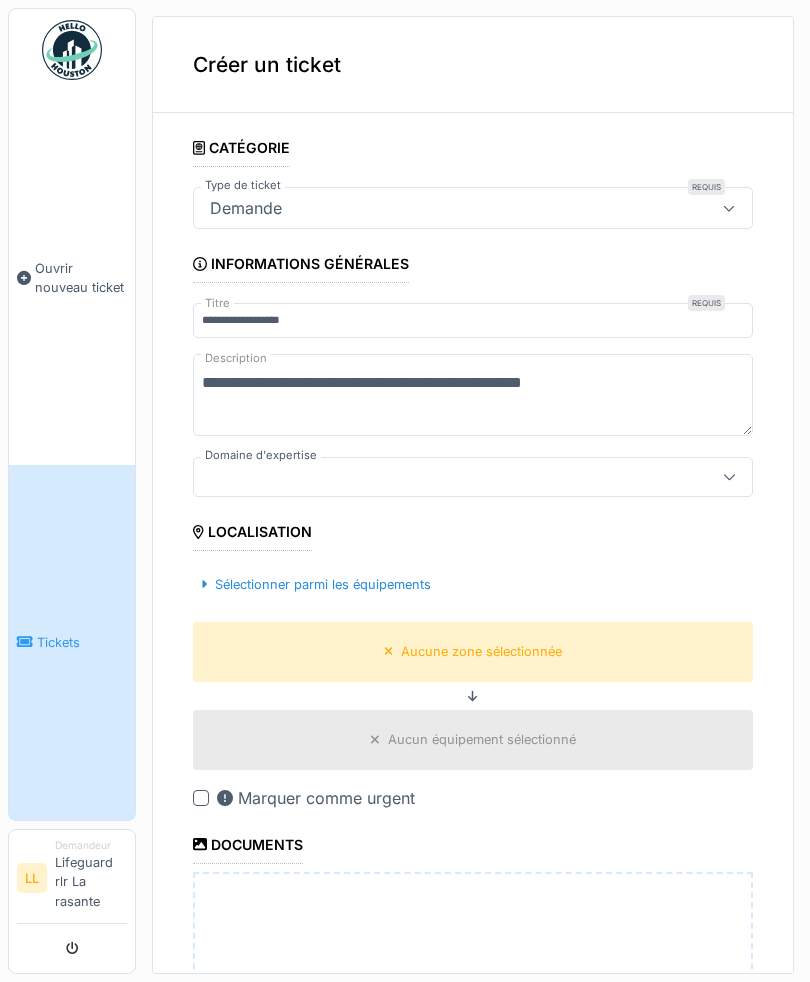 type on "**********" 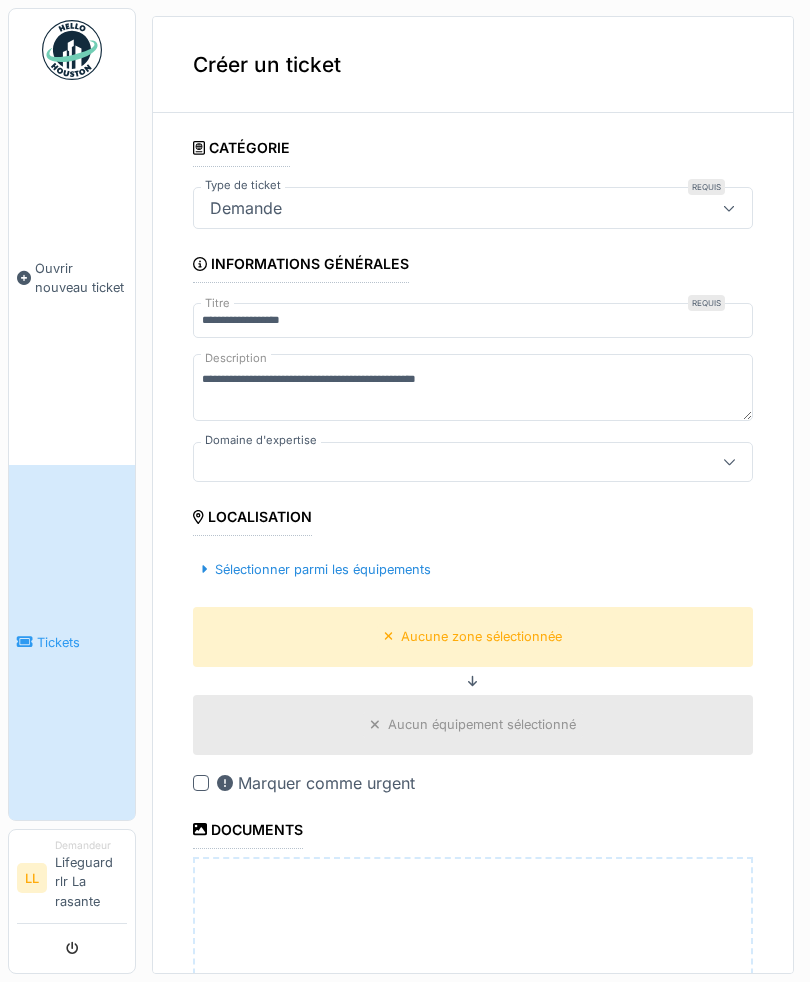 click on "**********" at bounding box center [473, 687] 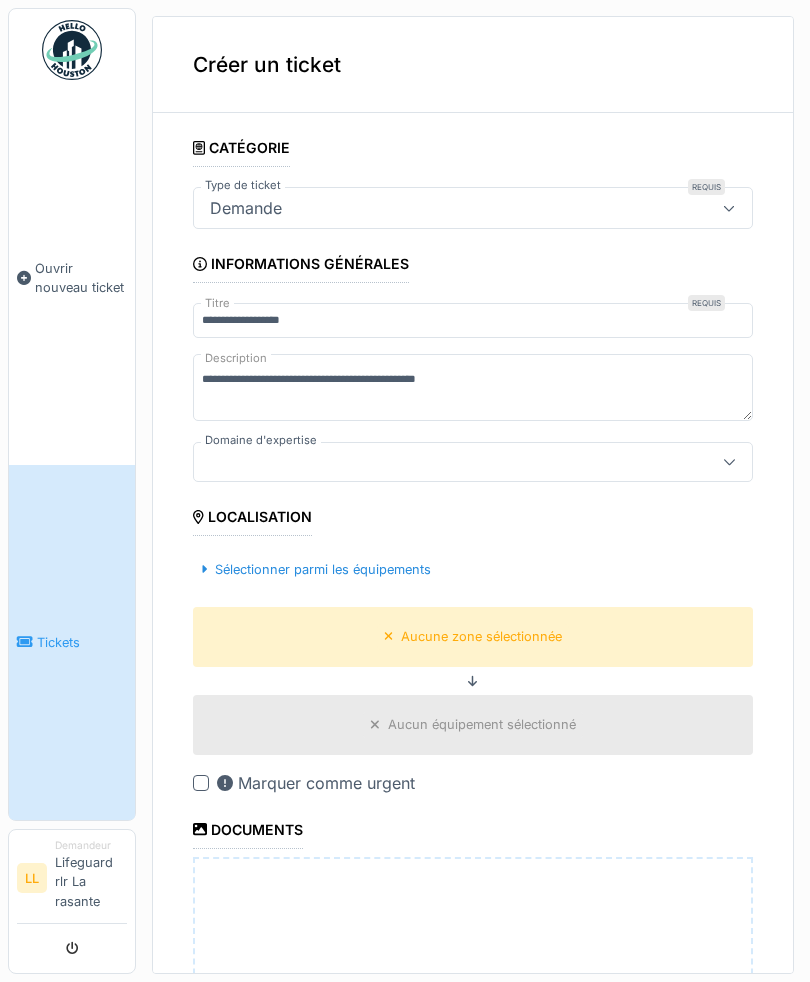 click at bounding box center (729, 462) 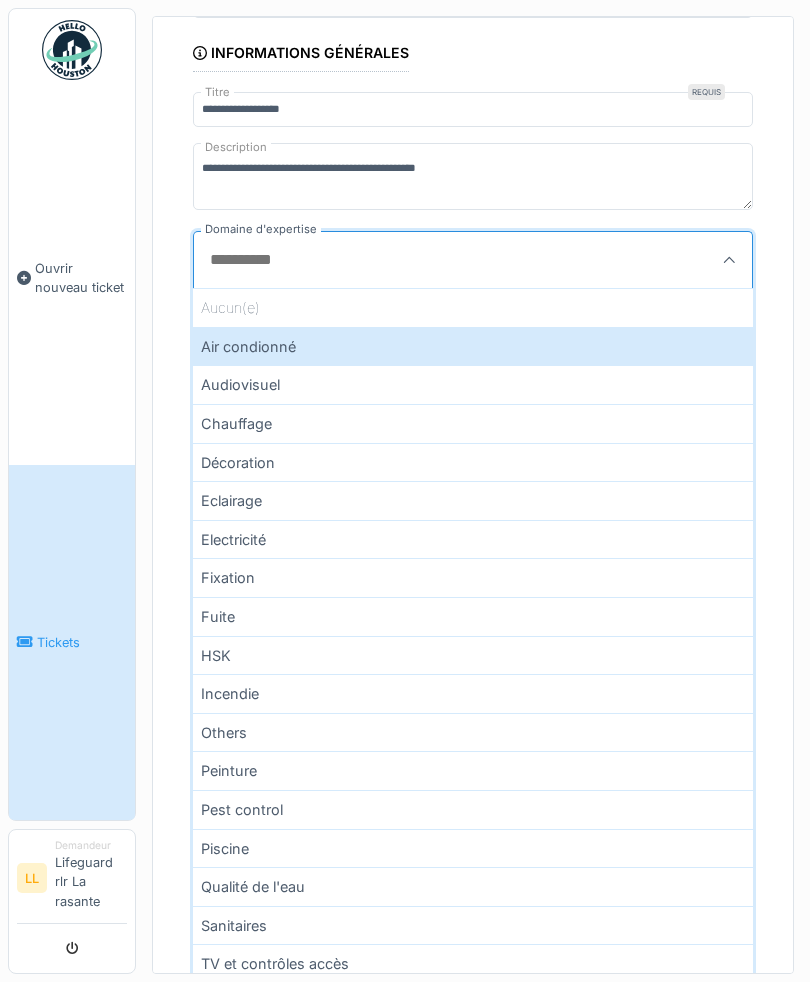 scroll, scrollTop: 212, scrollLeft: 0, axis: vertical 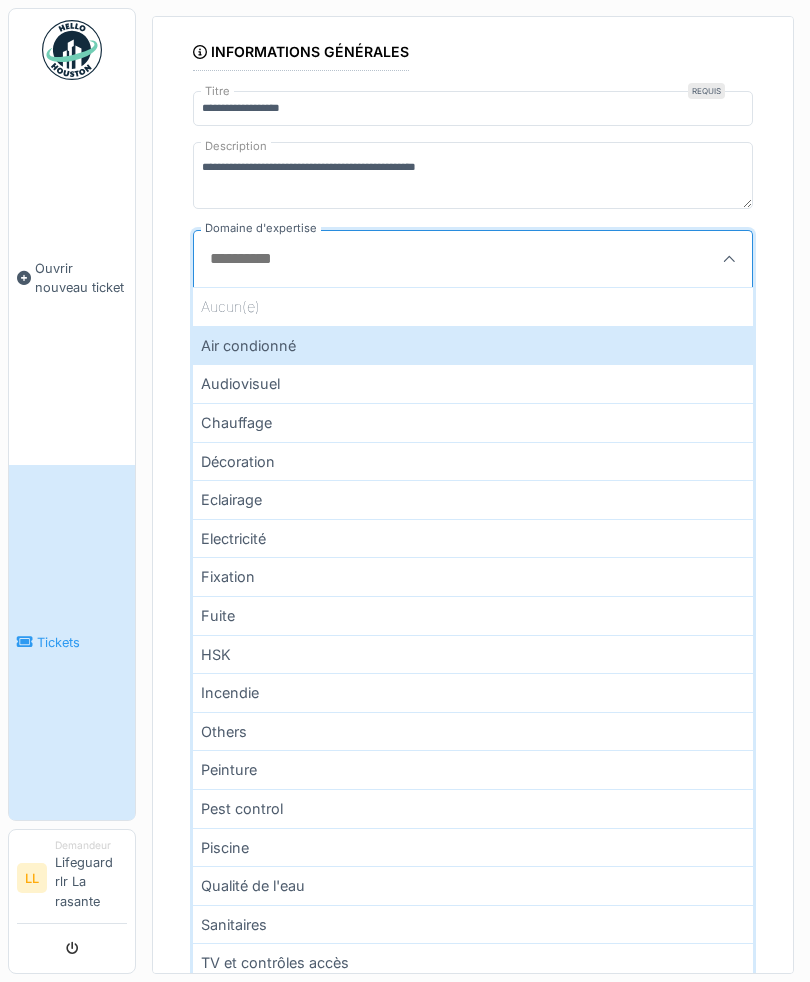 click on "Eclairage" at bounding box center (473, 499) 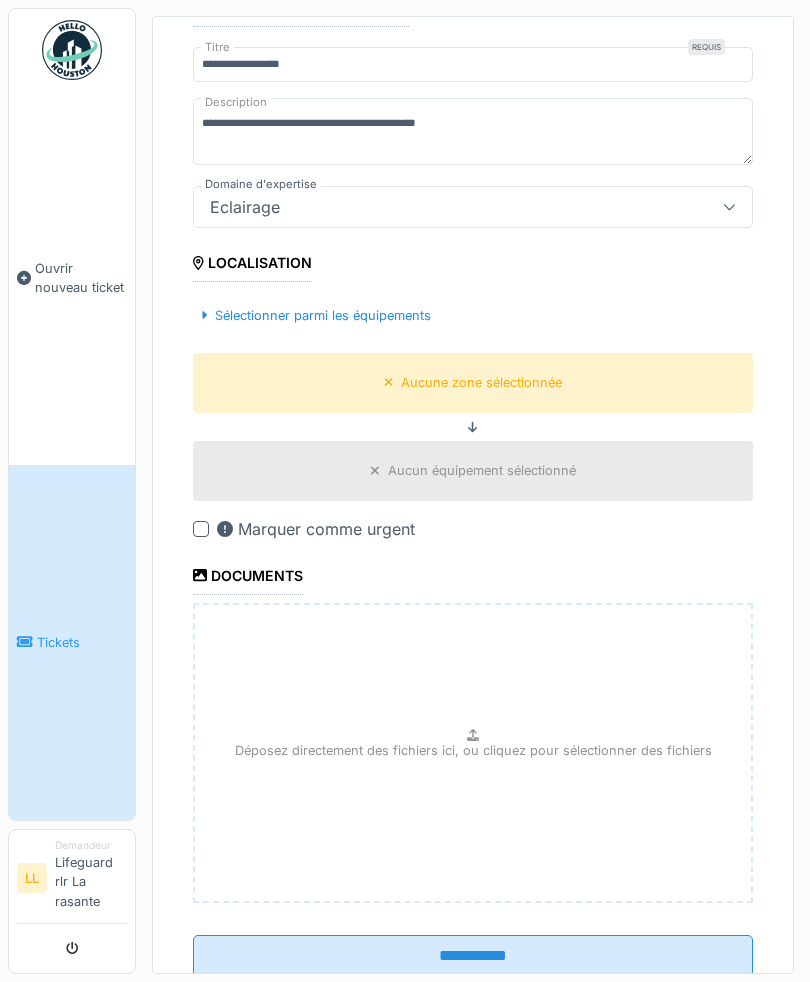 scroll, scrollTop: 255, scrollLeft: 0, axis: vertical 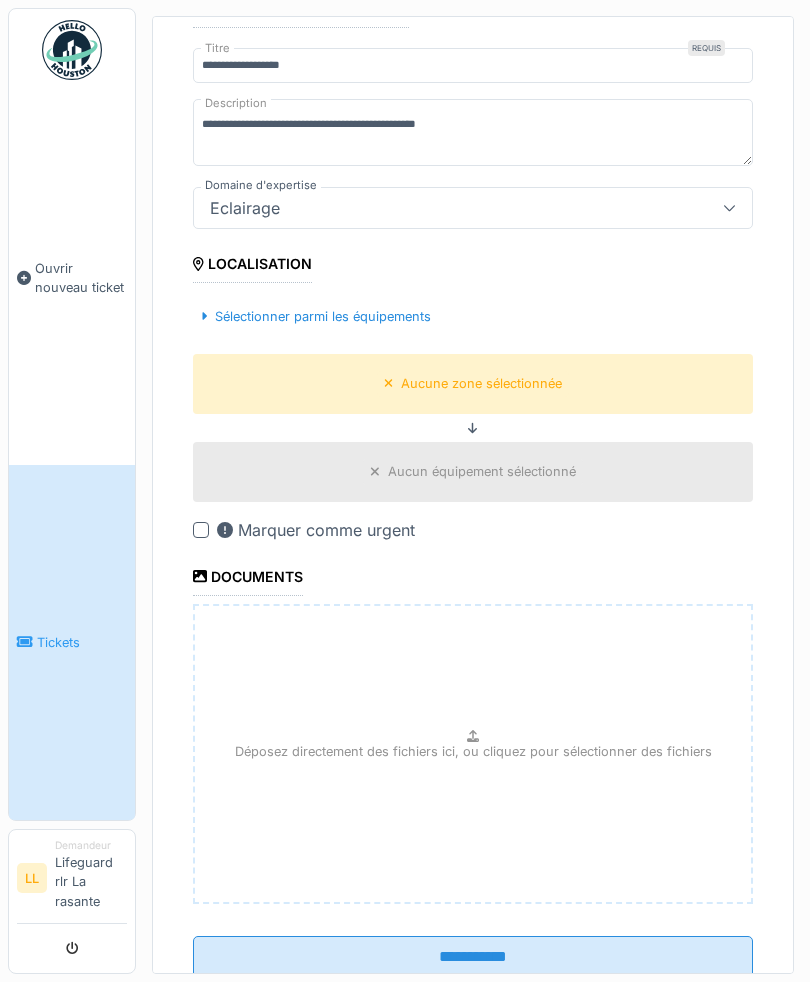 click on "Déposez directement des fichiers ici, ou cliquez pour sélectionner des fichiers" at bounding box center [473, 754] 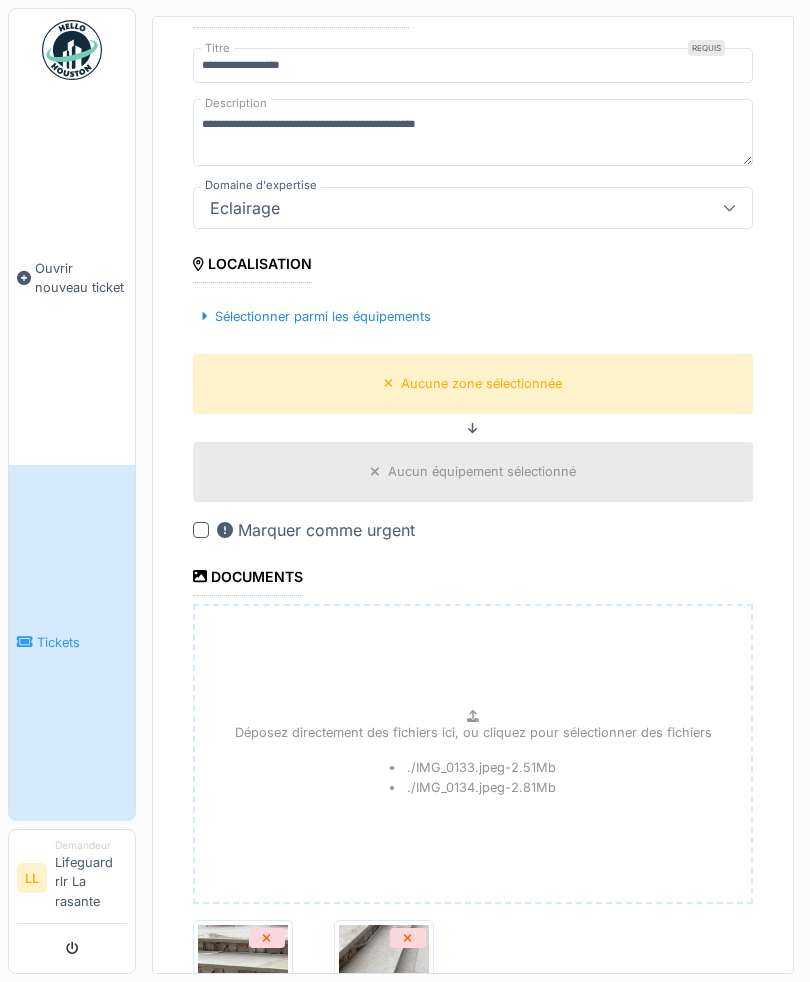 click on "Sélectionner parmi les équipements" at bounding box center (316, 316) 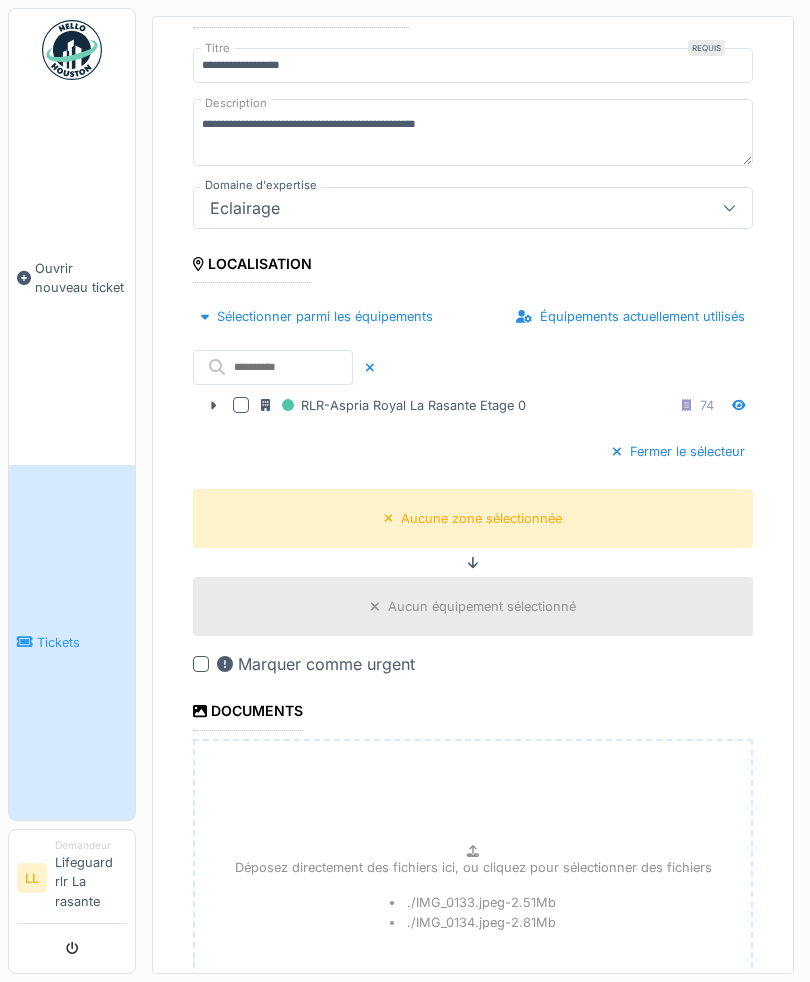 click at bounding box center (213, 405) 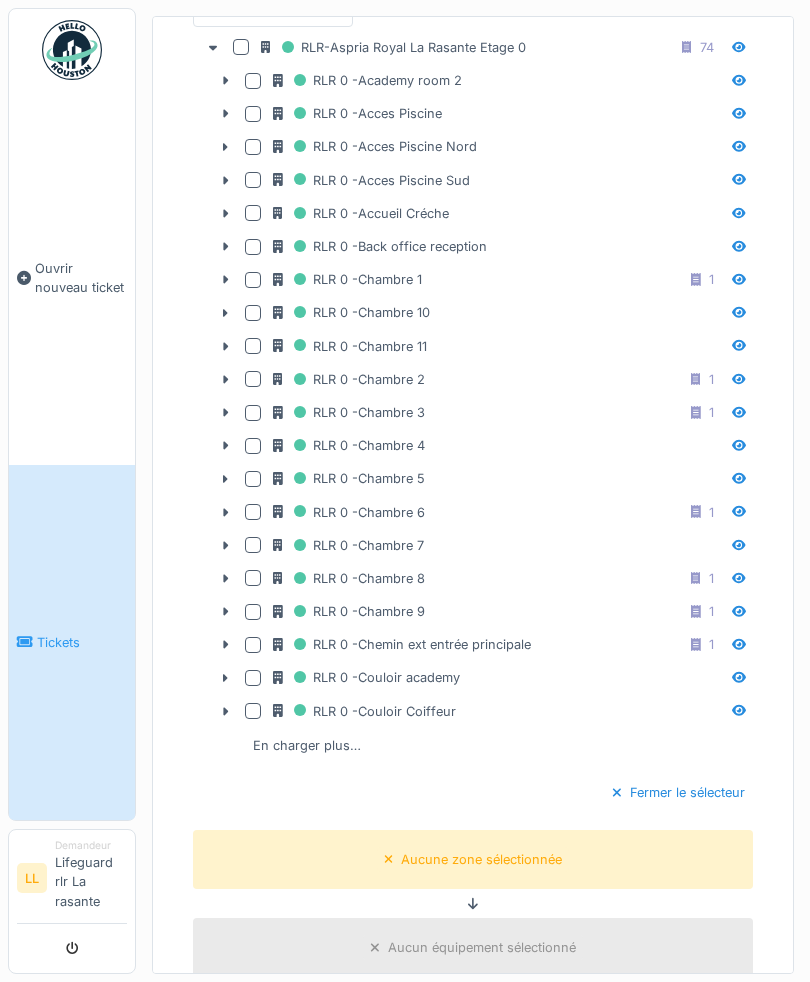 scroll, scrollTop: 611, scrollLeft: 0, axis: vertical 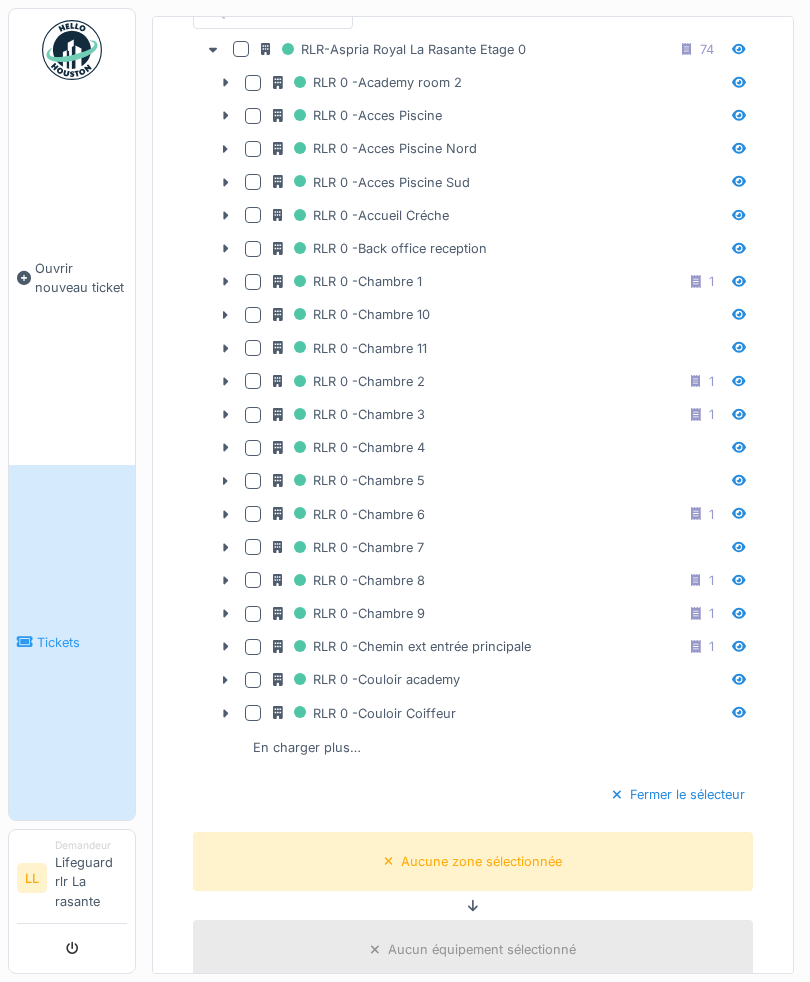 click on "En charger plus…" at bounding box center (307, 747) 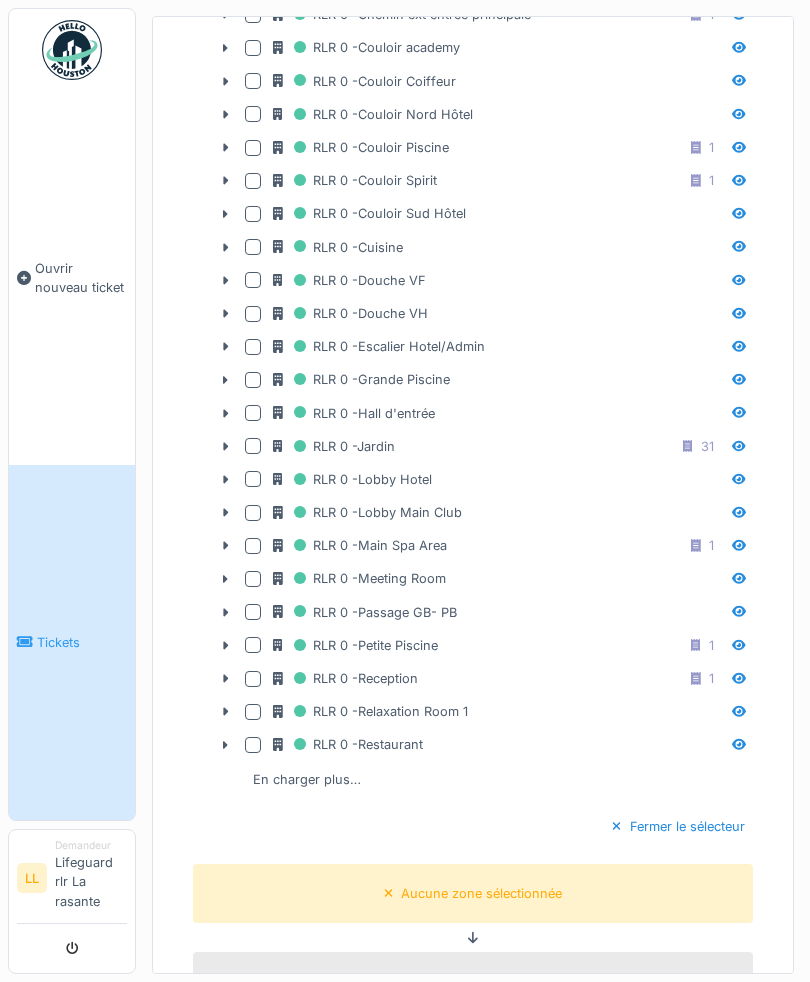 scroll, scrollTop: 1244, scrollLeft: 0, axis: vertical 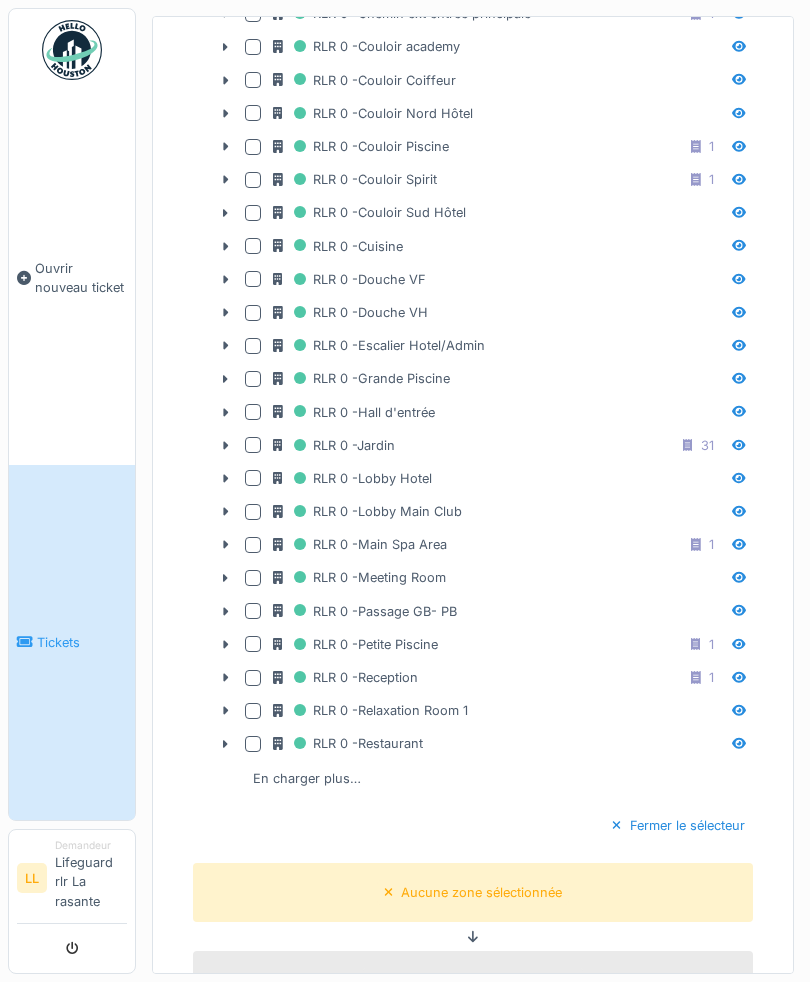 click on "En charger plus…" at bounding box center [307, 778] 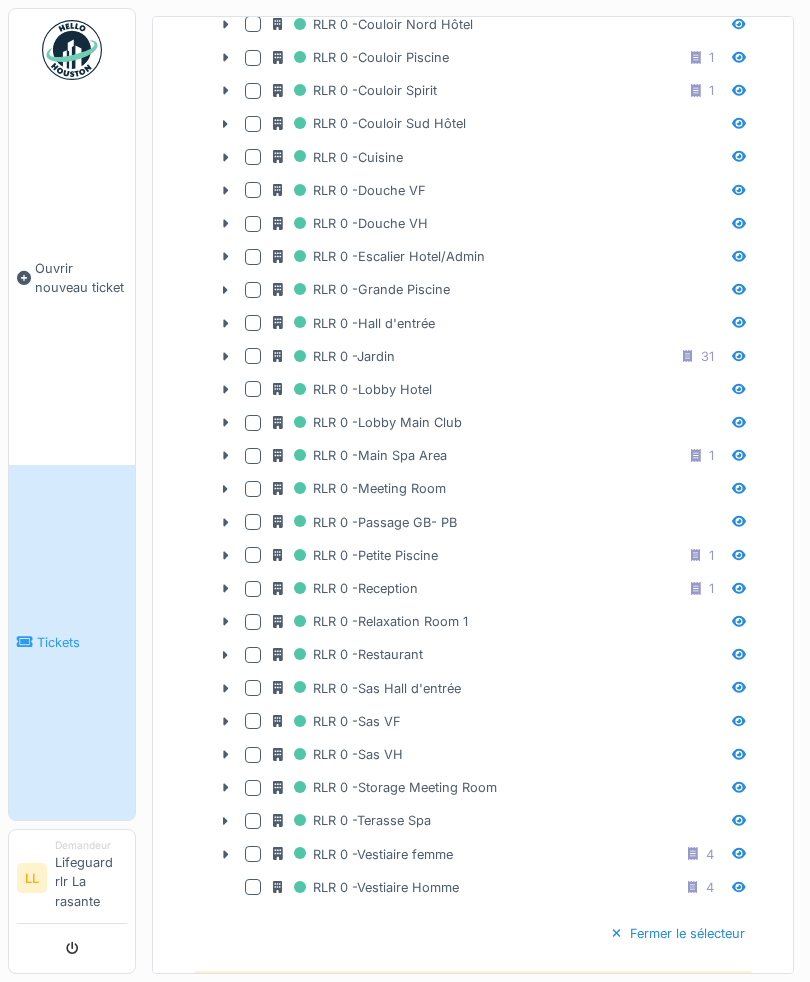 scroll, scrollTop: 1352, scrollLeft: 0, axis: vertical 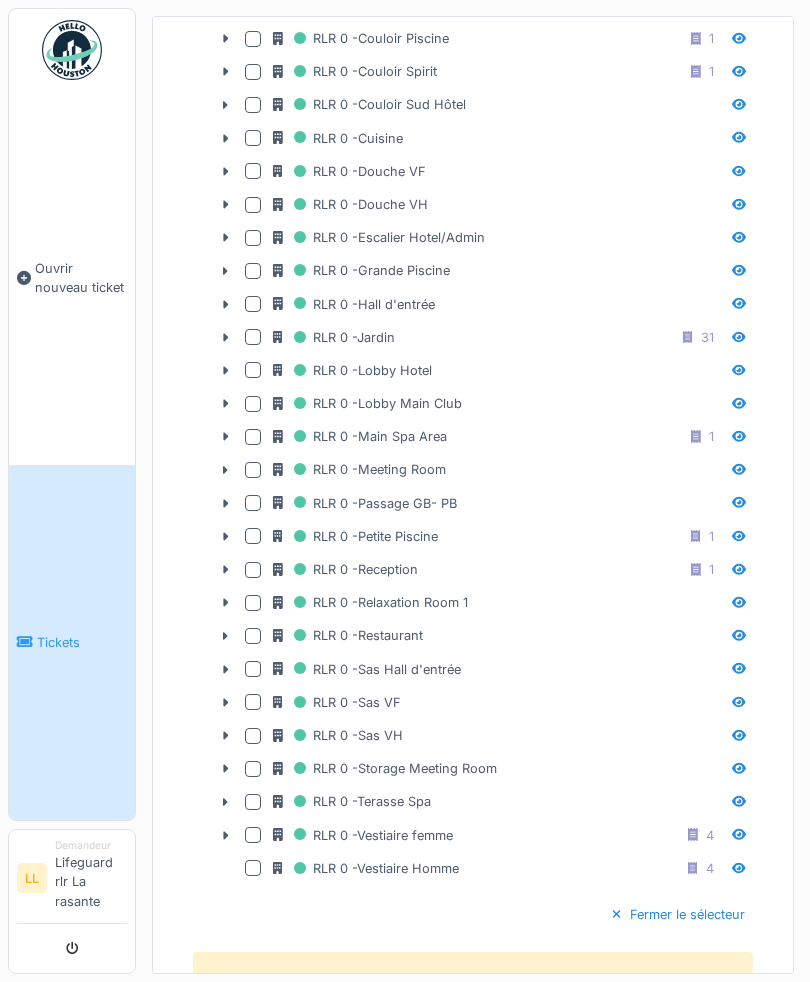 click at bounding box center [253, 802] 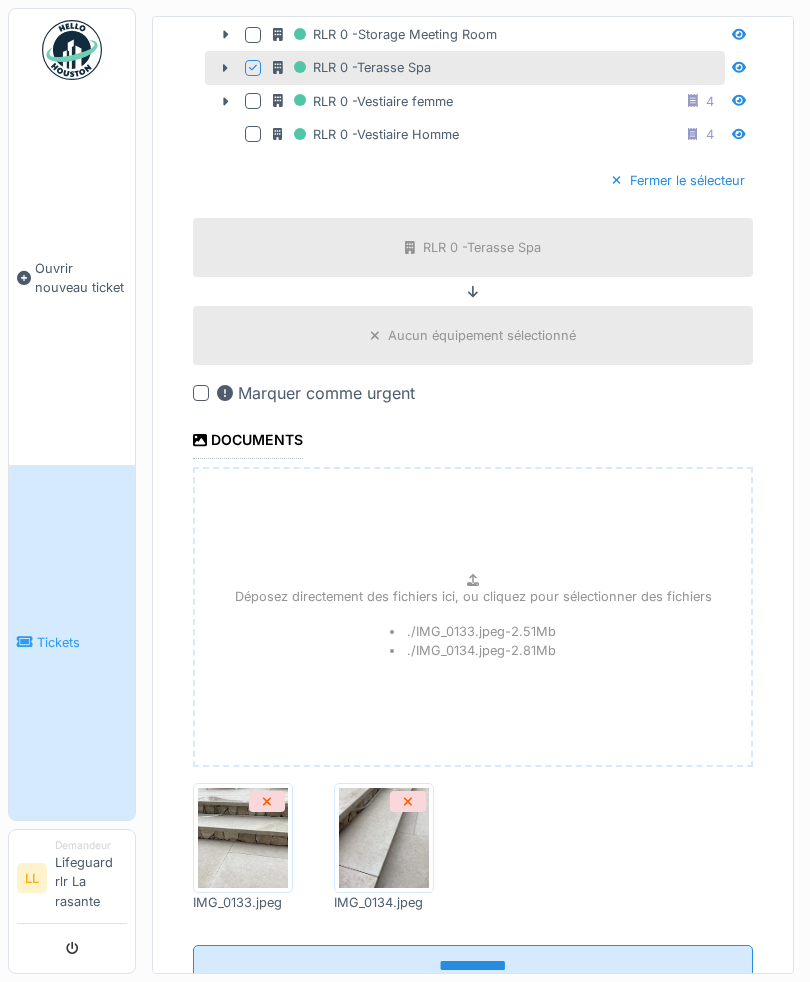 scroll, scrollTop: 2086, scrollLeft: 0, axis: vertical 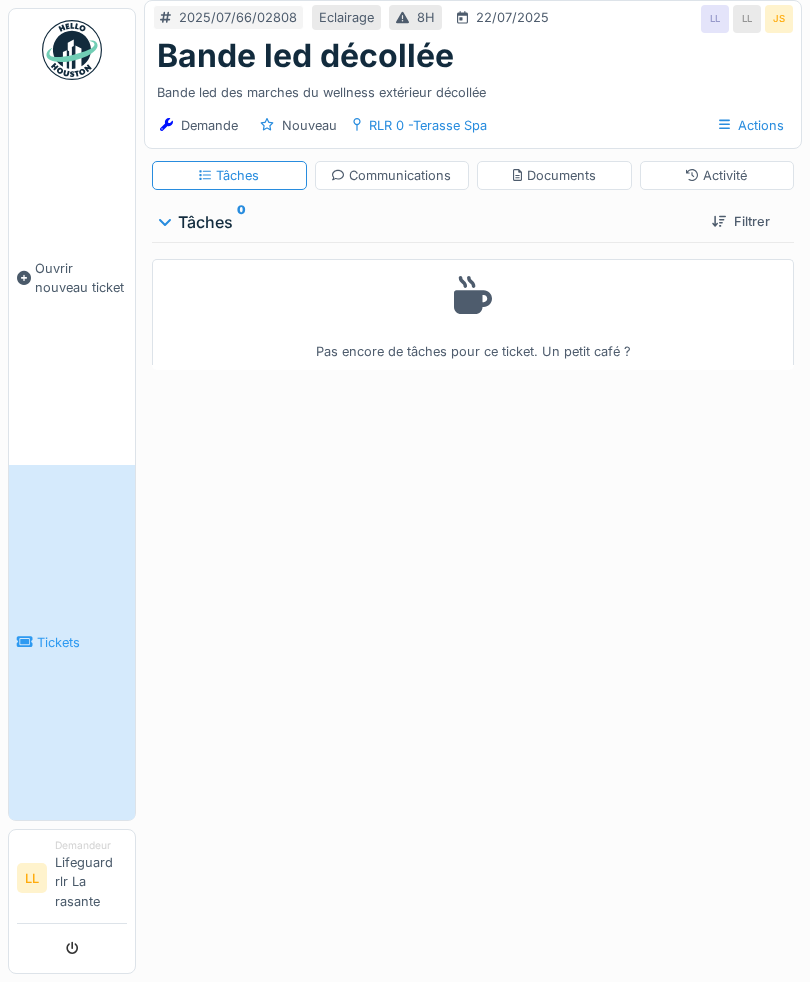 click on "Tickets" at bounding box center [72, 642] 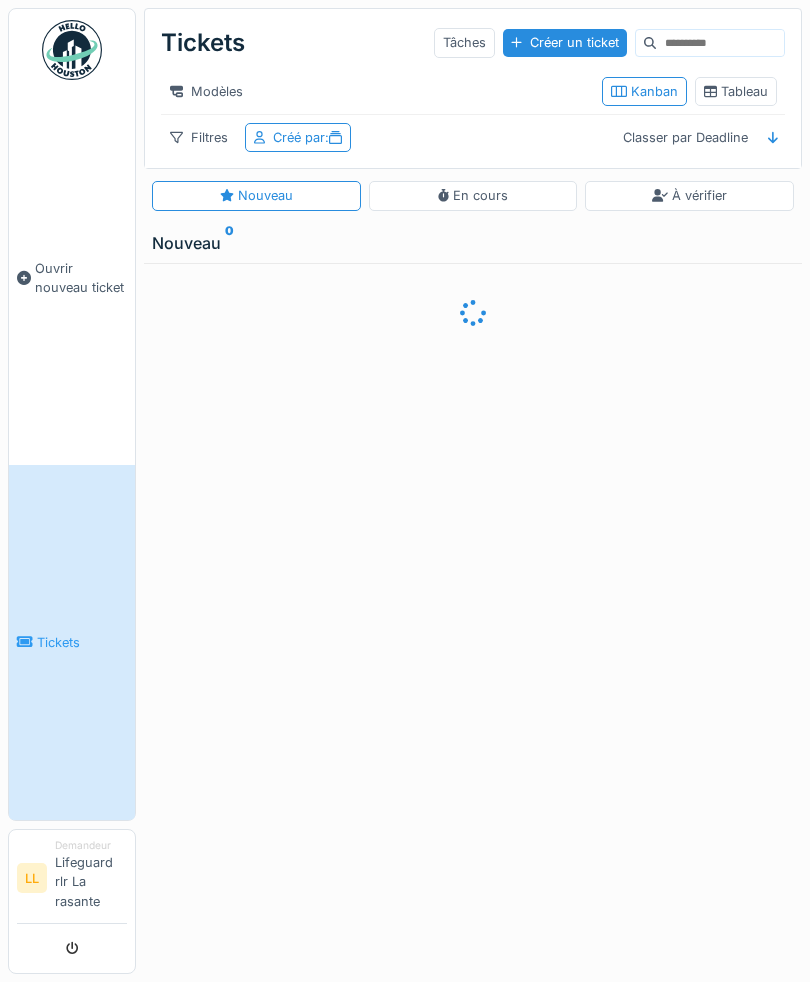 scroll, scrollTop: 0, scrollLeft: 0, axis: both 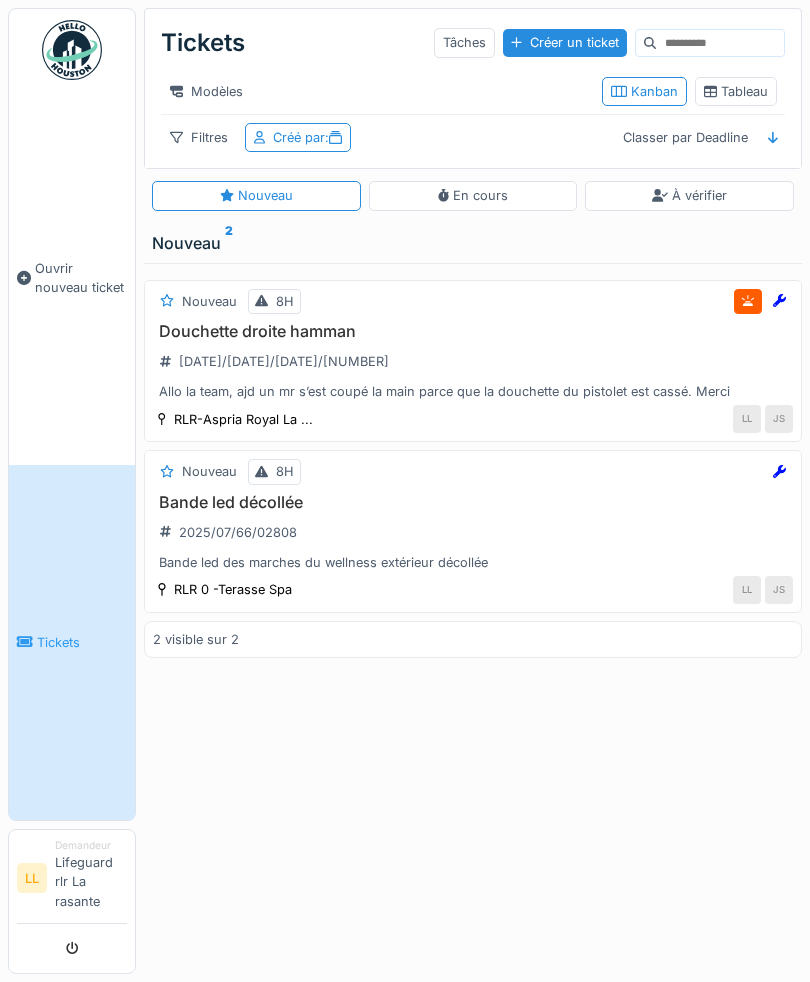 click 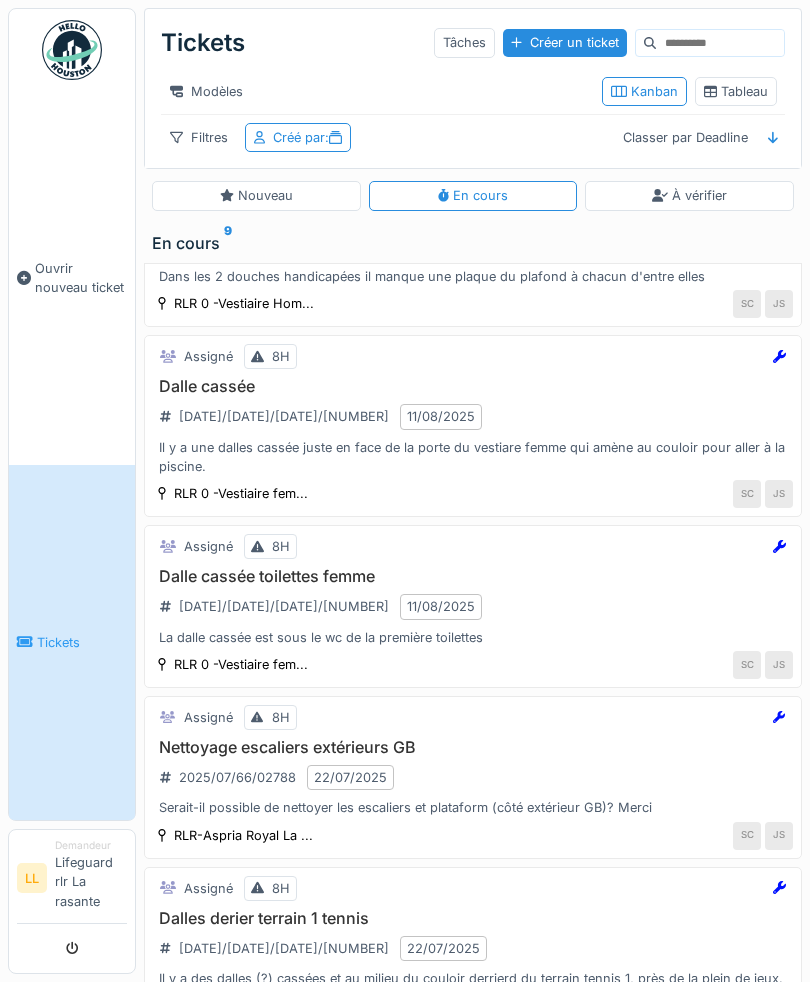 scroll, scrollTop: 874, scrollLeft: 0, axis: vertical 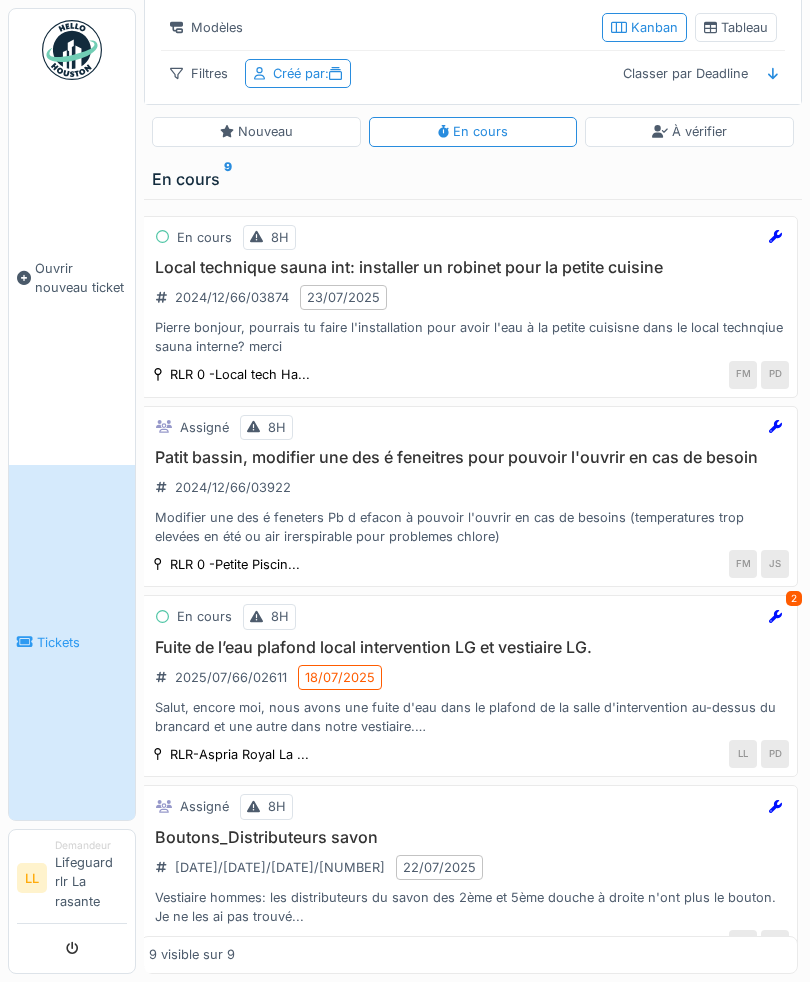 click on "À vérifier" at bounding box center [689, 131] 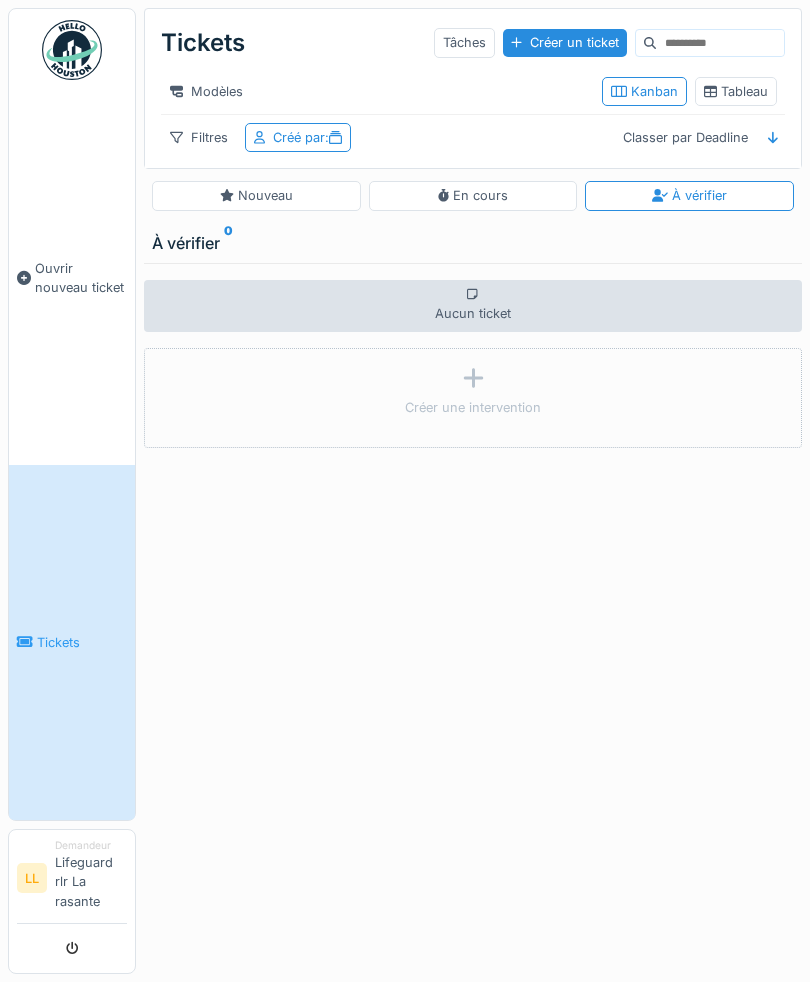 click on "Nouveau" at bounding box center [256, 195] 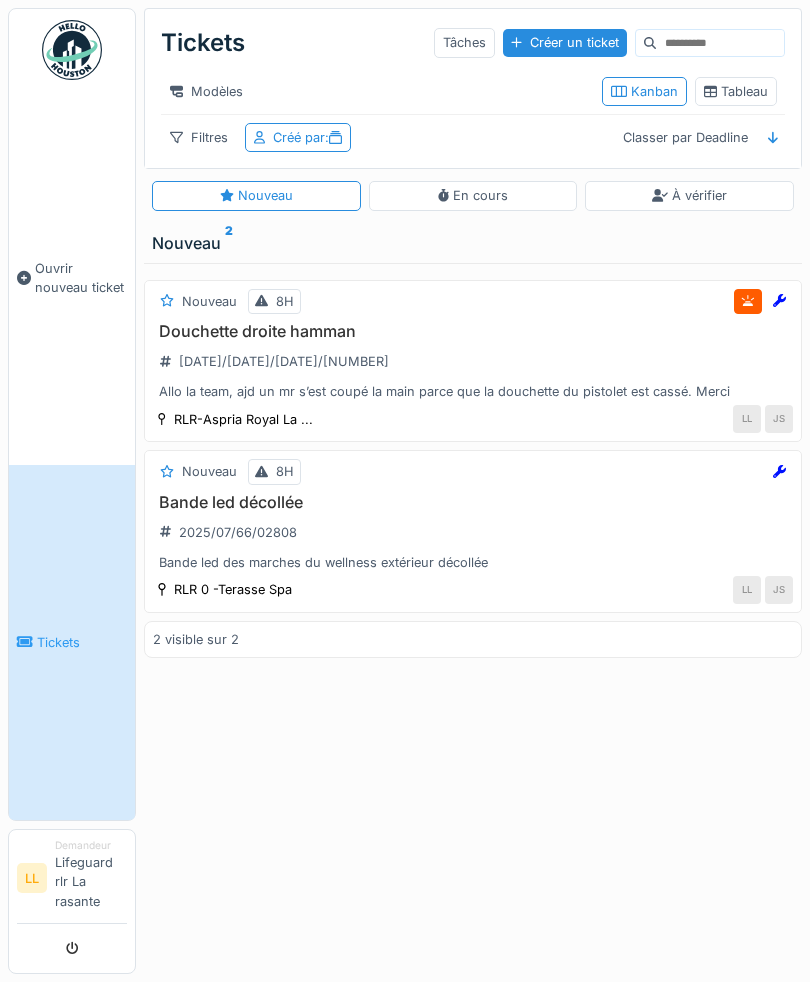 click on "Ouvrir nouveau ticket" at bounding box center (72, 278) 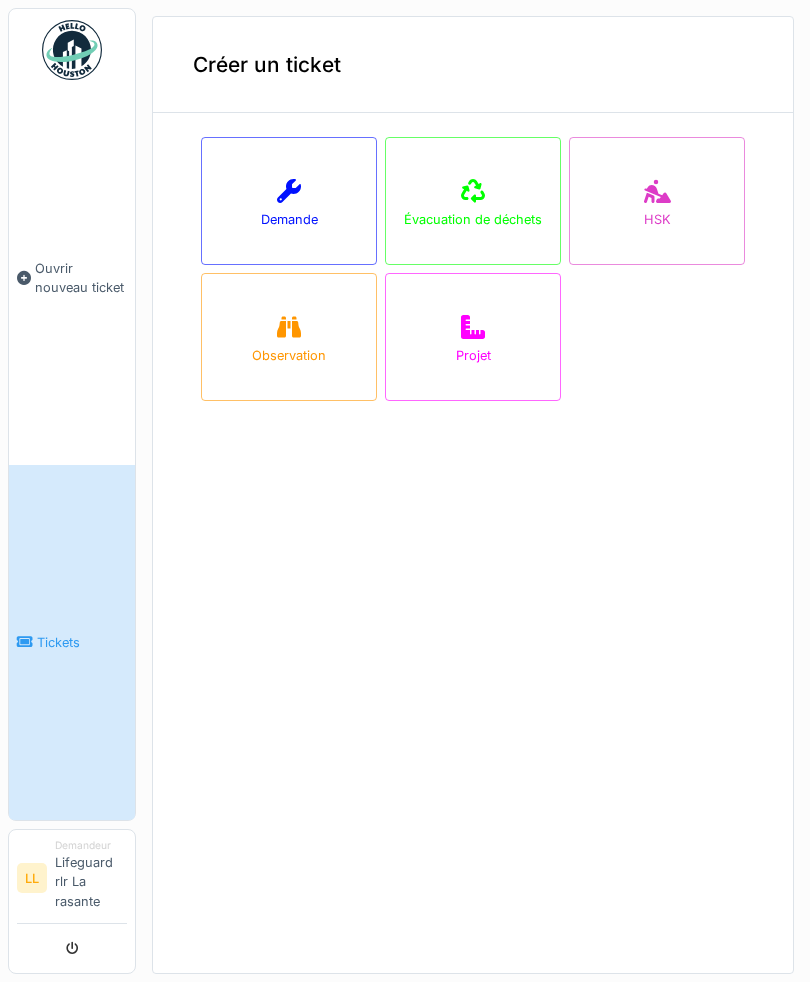 scroll, scrollTop: 0, scrollLeft: 0, axis: both 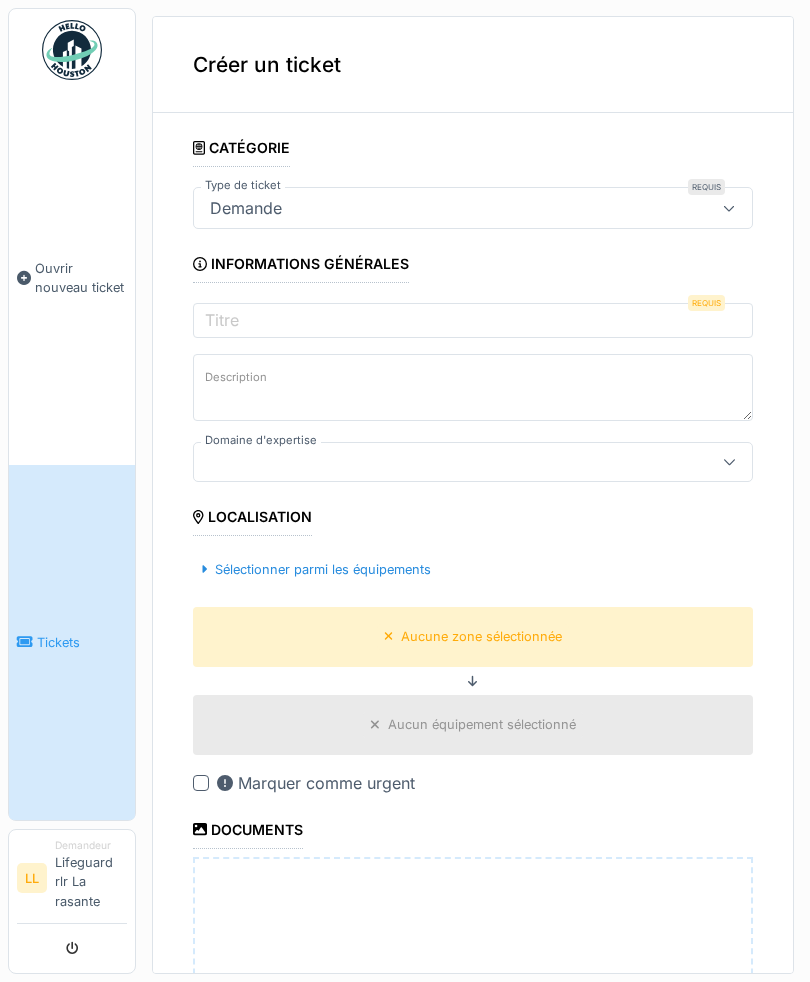 click on "Titre" at bounding box center (222, 320) 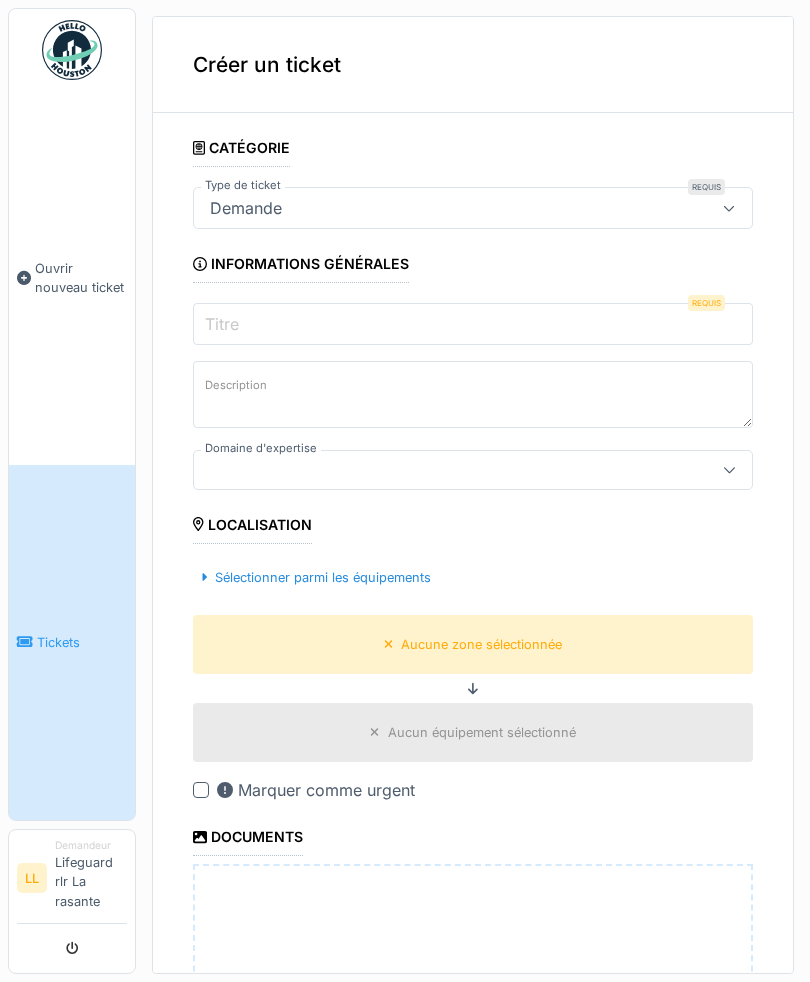 click on "Titre" at bounding box center [473, 324] 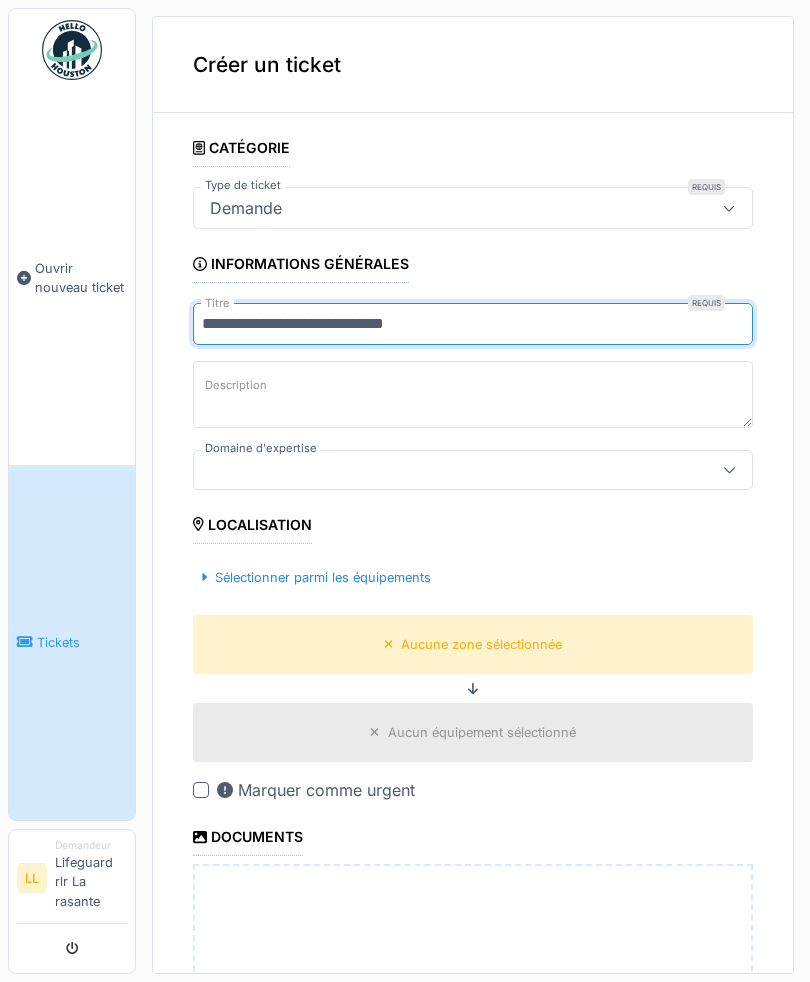 type on "**********" 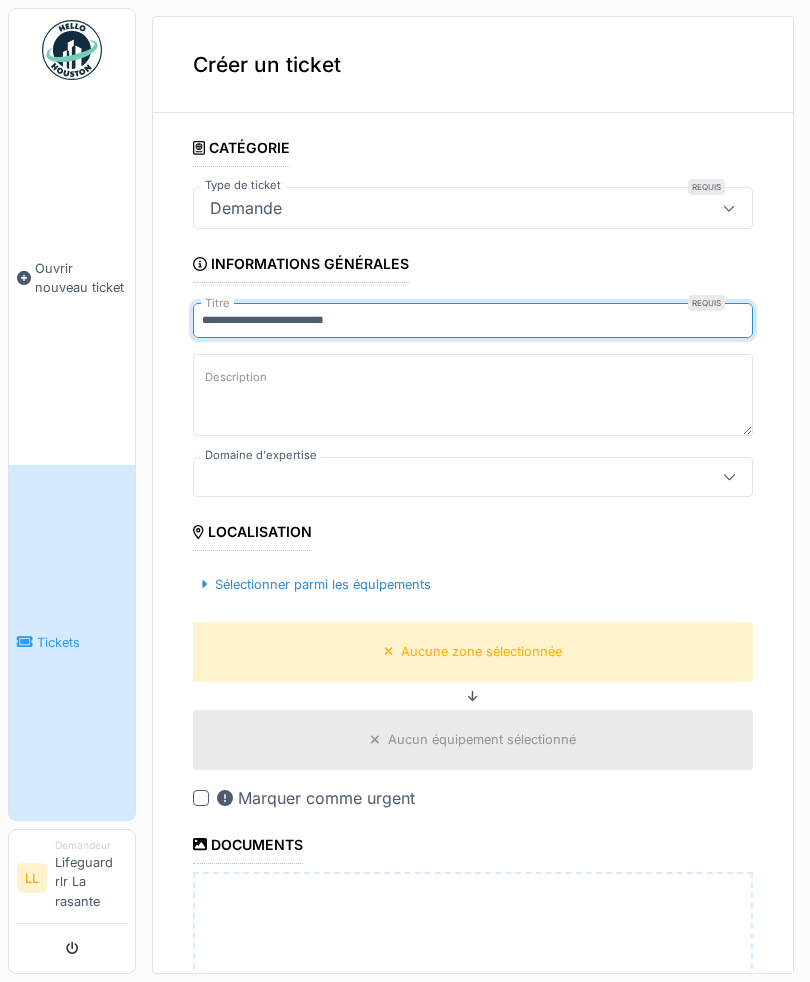 click on "**********" at bounding box center [473, 695] 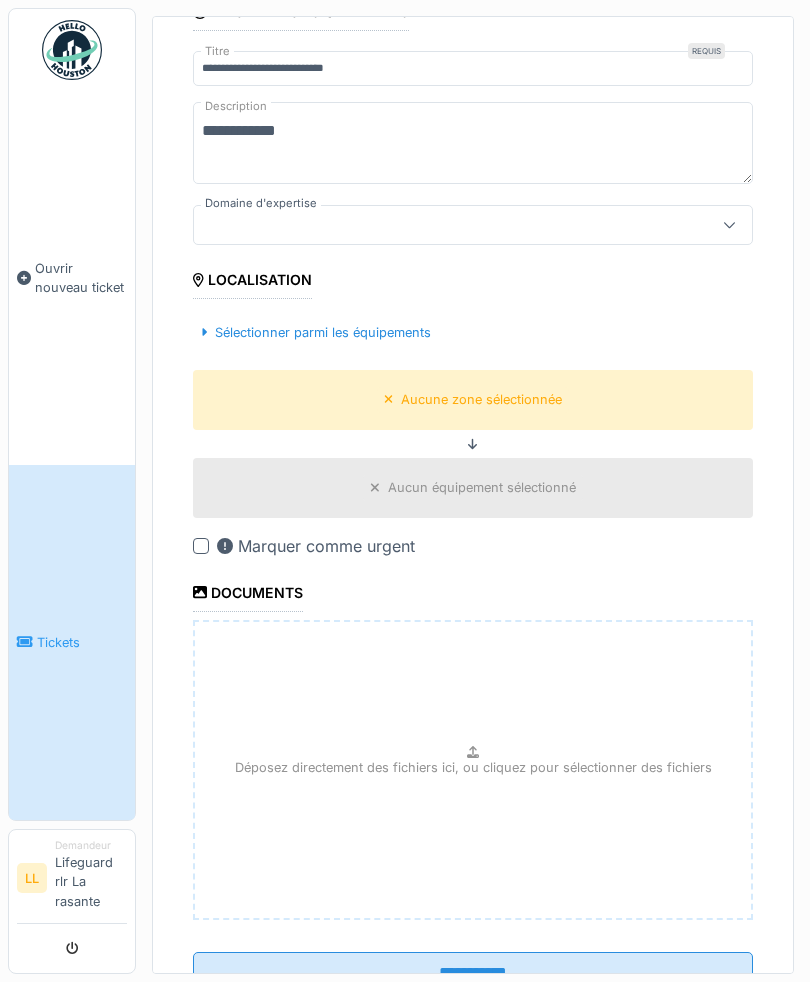 type on "**********" 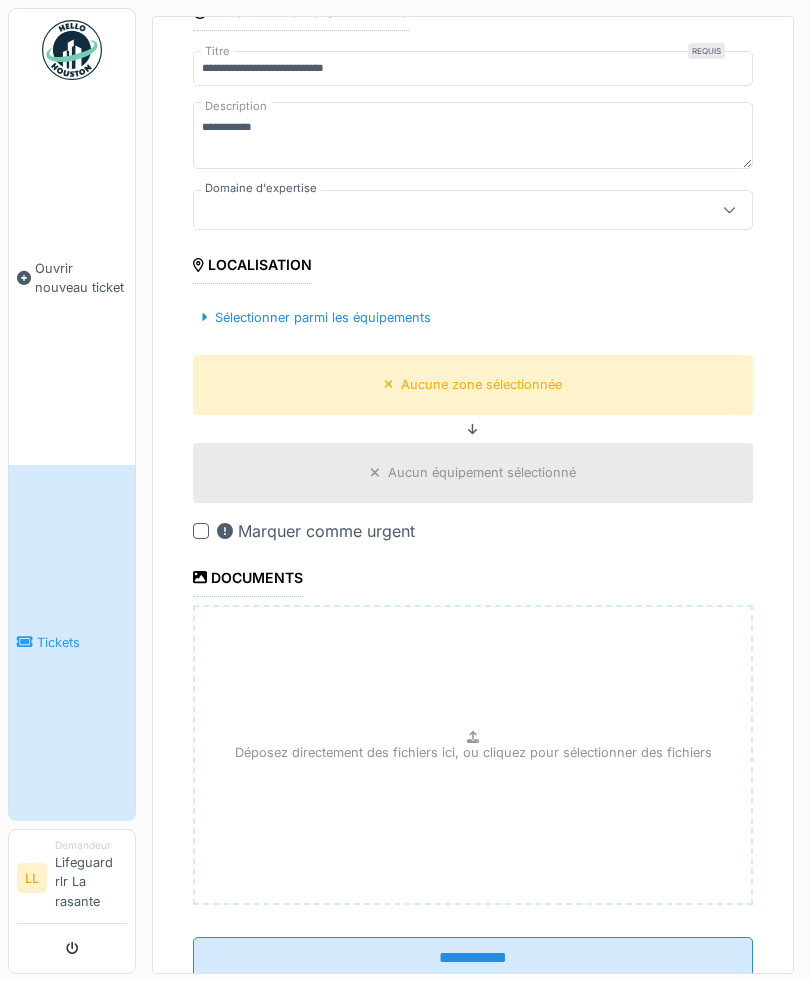 click on "Sélectionner parmi les équipements" at bounding box center [473, 317] 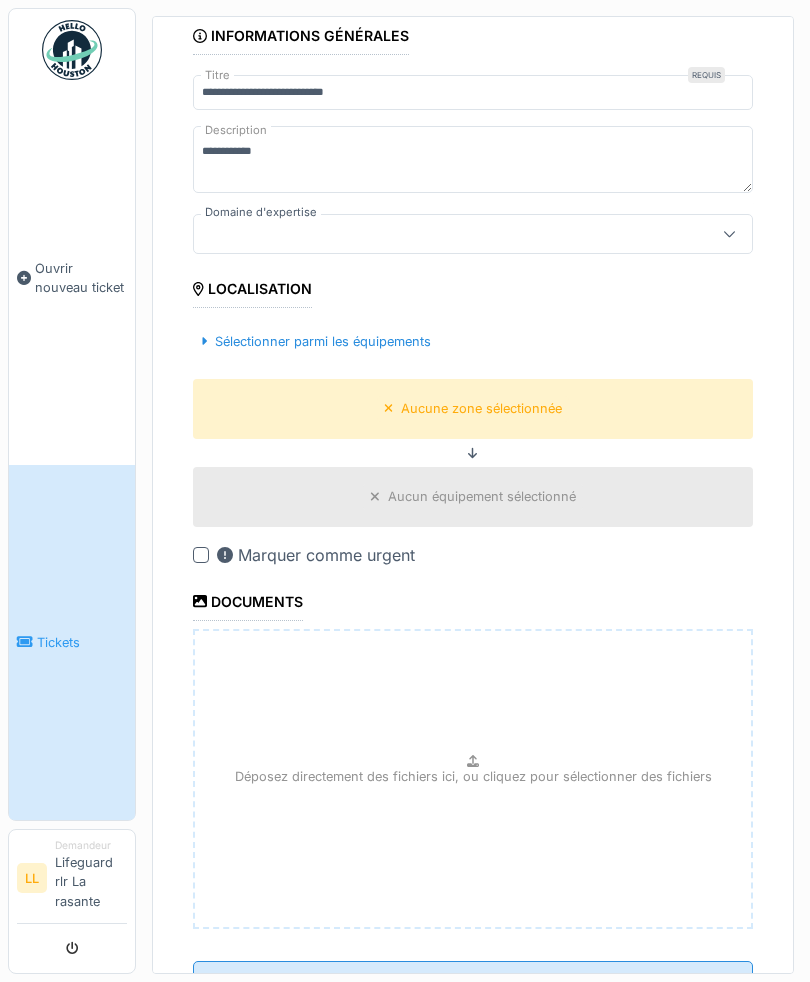 scroll, scrollTop: 225, scrollLeft: 0, axis: vertical 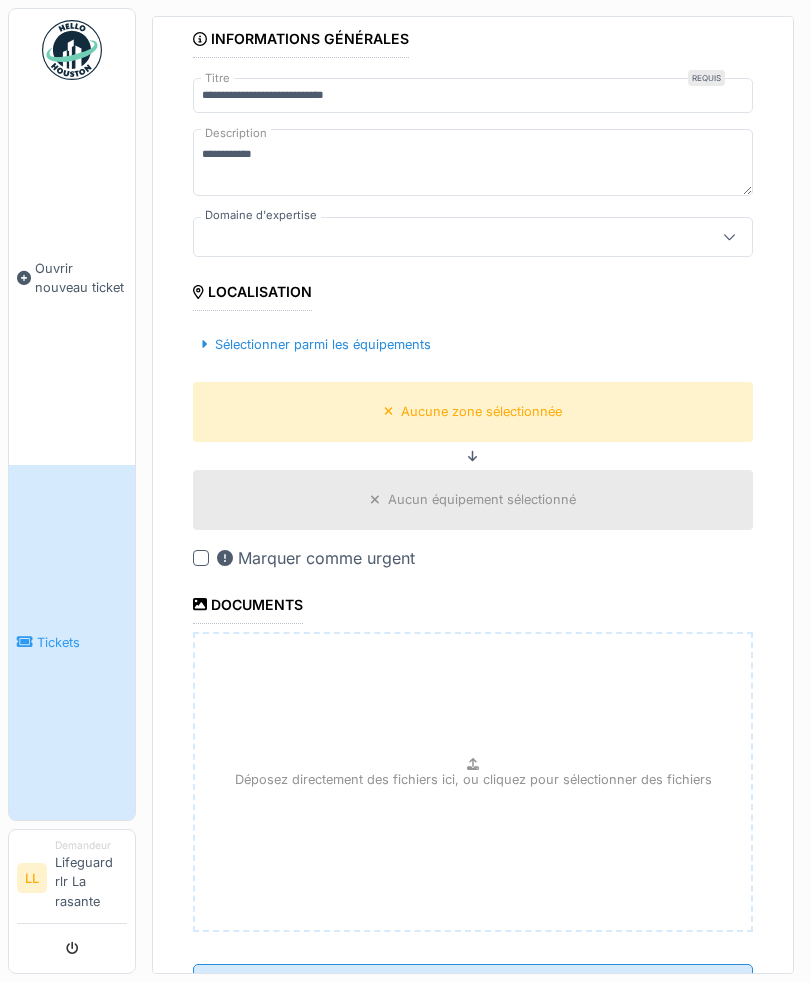 click on "Sélectionner parmi les équipements" at bounding box center [316, 344] 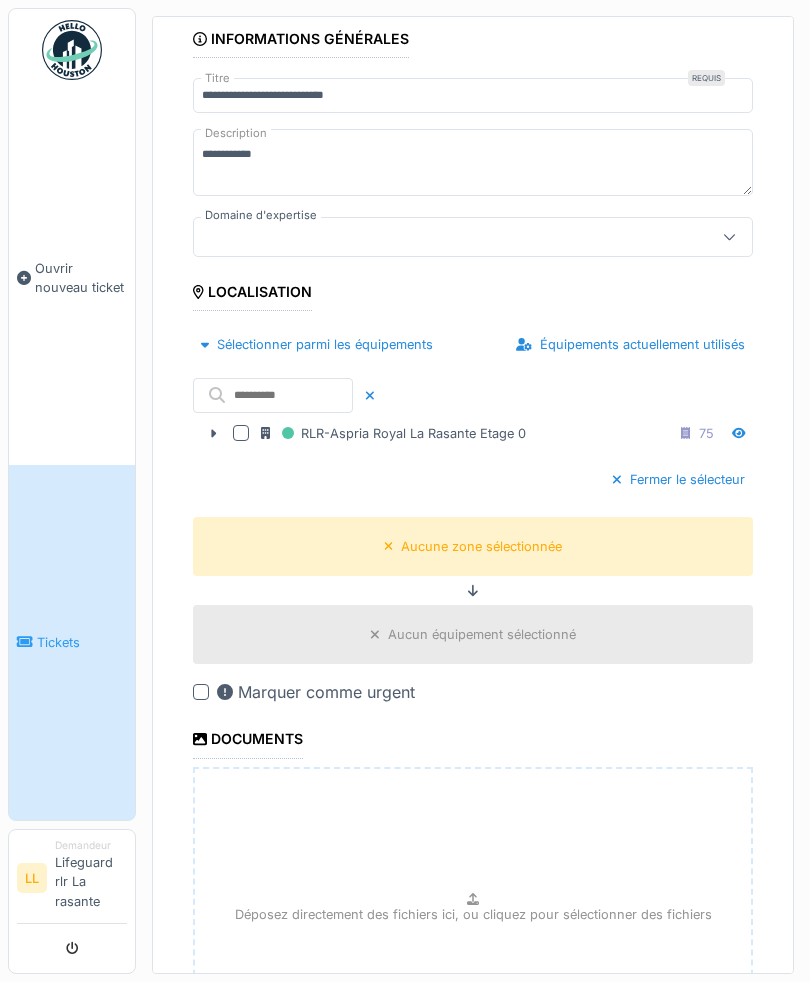 click 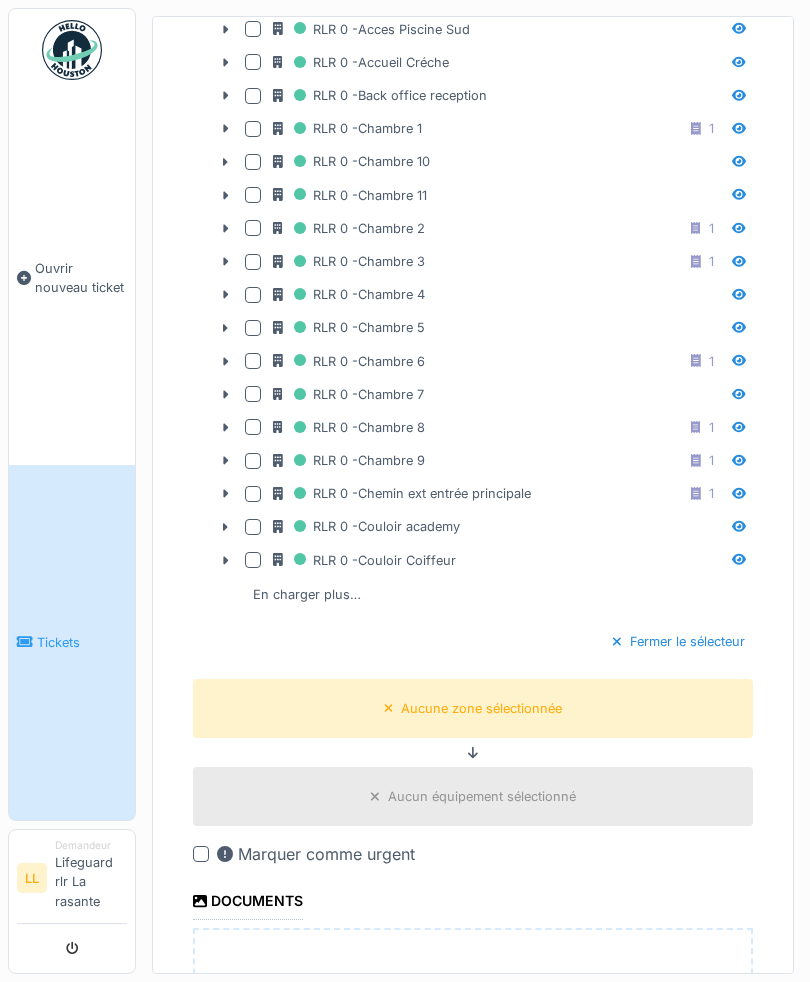 scroll, scrollTop: 763, scrollLeft: 0, axis: vertical 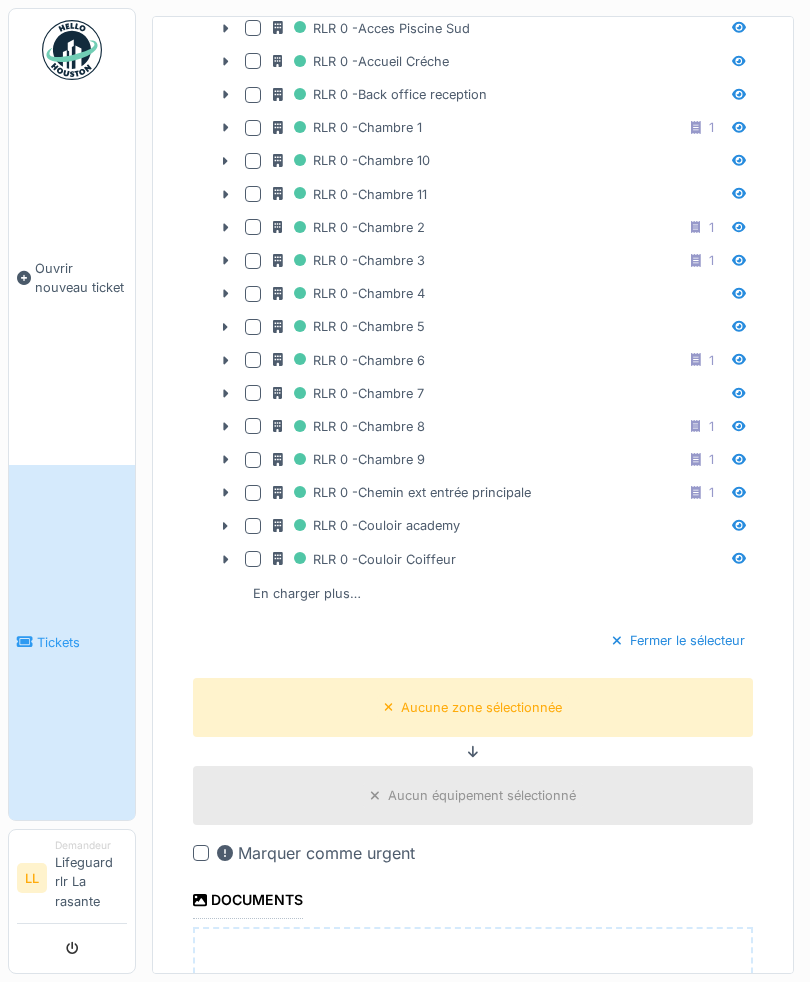 click on "En charger plus…" at bounding box center [307, 593] 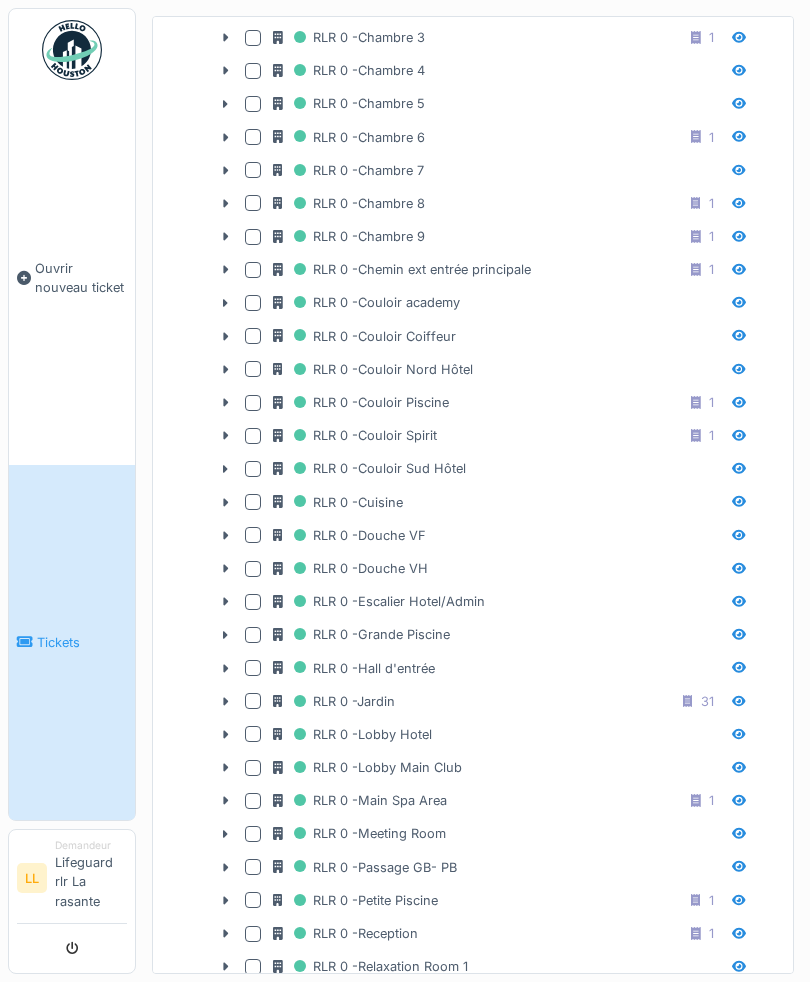 scroll, scrollTop: 999, scrollLeft: 0, axis: vertical 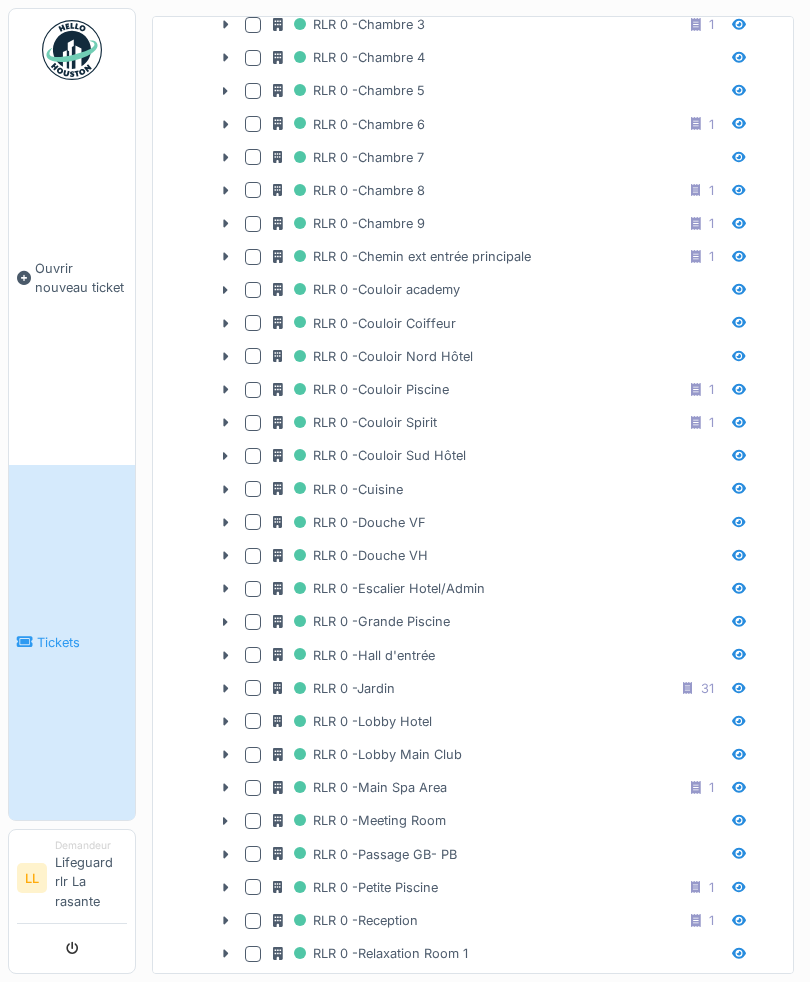 click on "RLR 0 -Main Spa Area 1" at bounding box center [497, 787] 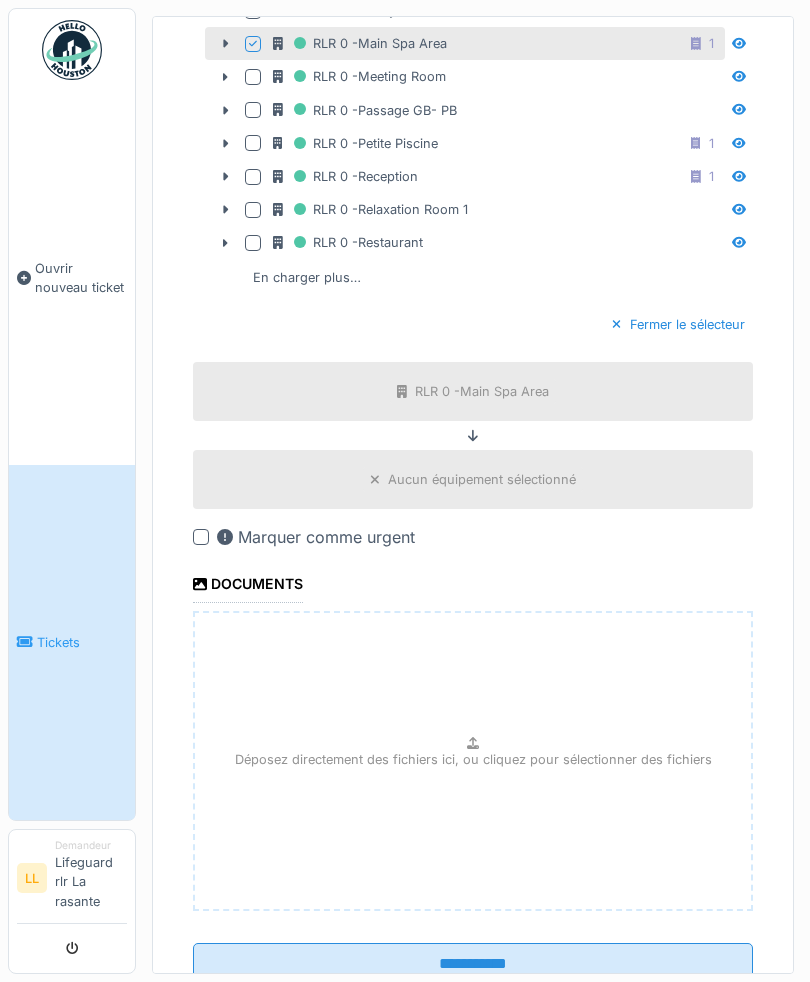 scroll, scrollTop: 1743, scrollLeft: 0, axis: vertical 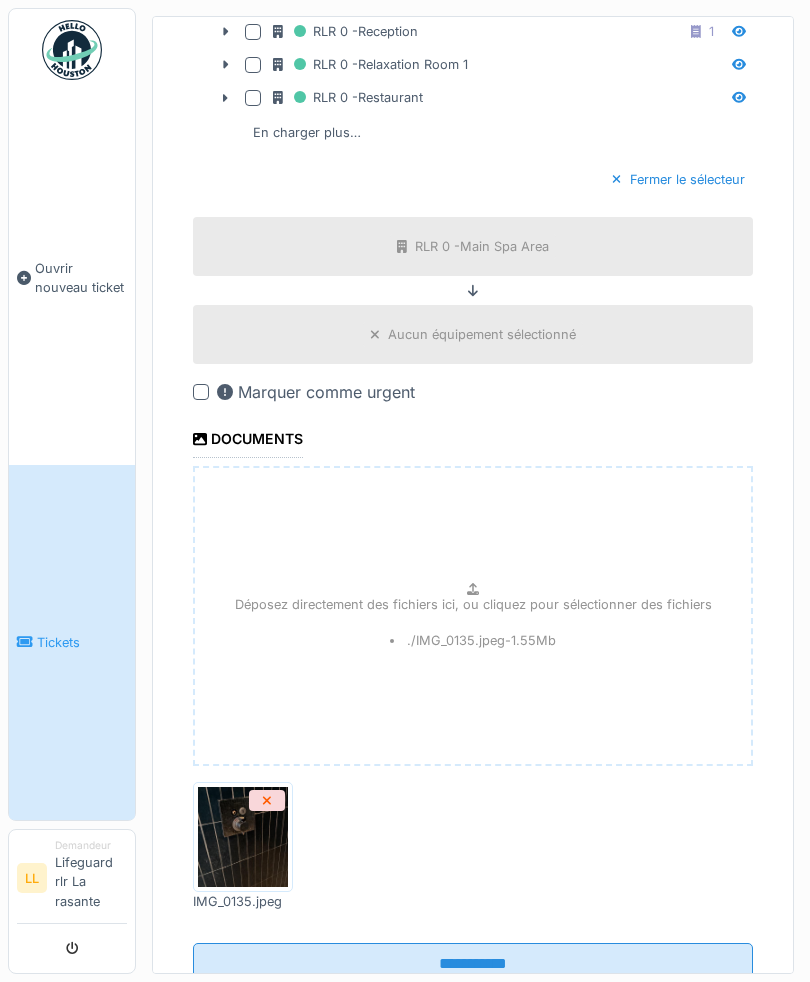 click on "**********" at bounding box center (473, 964) 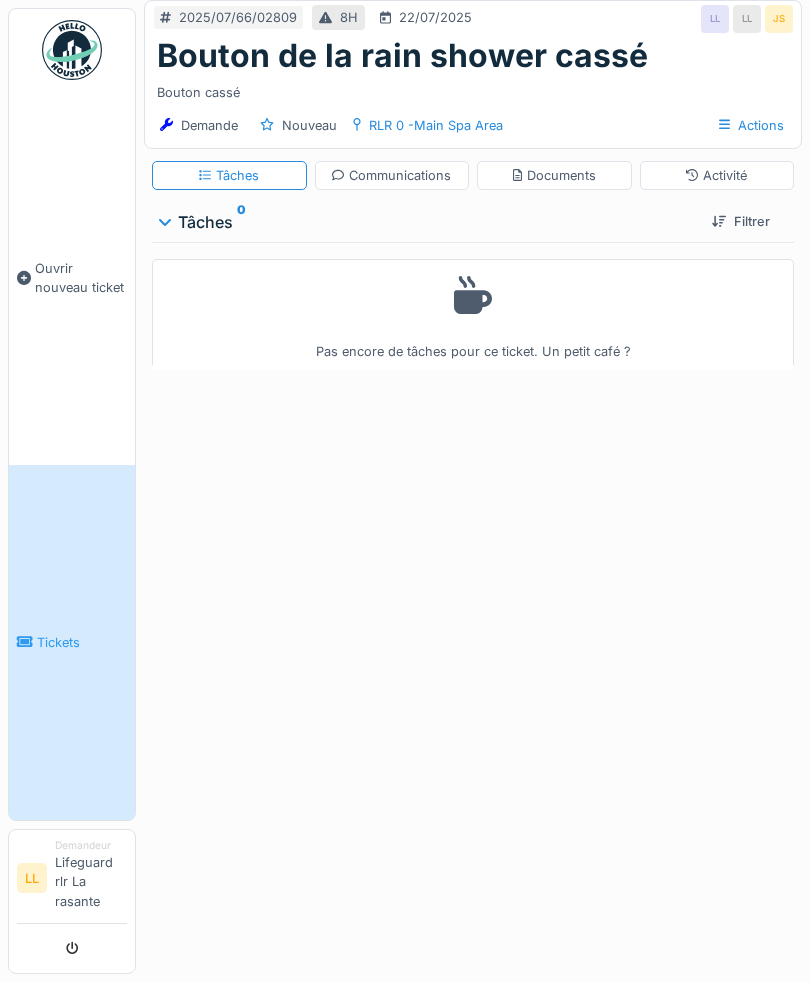 scroll, scrollTop: 0, scrollLeft: 0, axis: both 